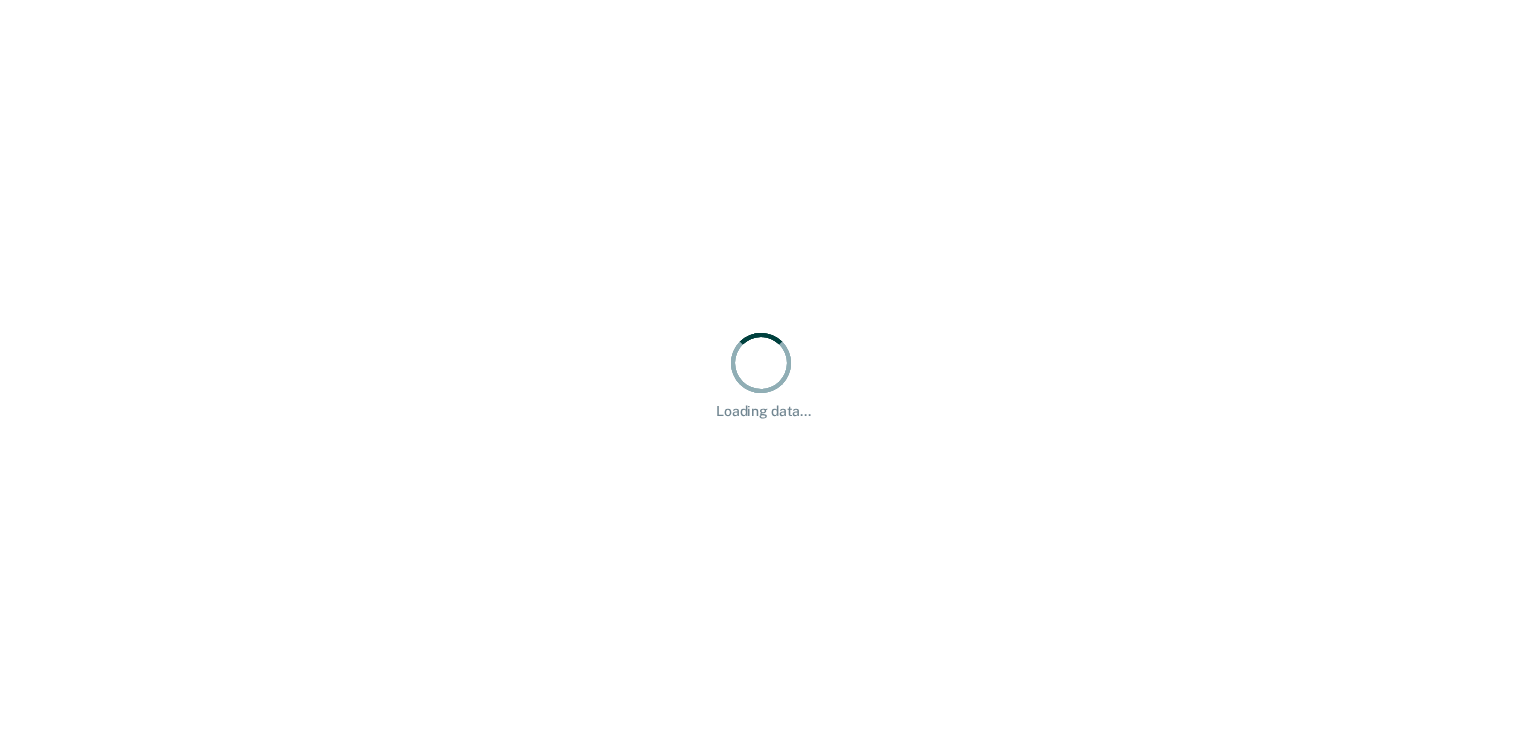 scroll, scrollTop: 0, scrollLeft: 0, axis: both 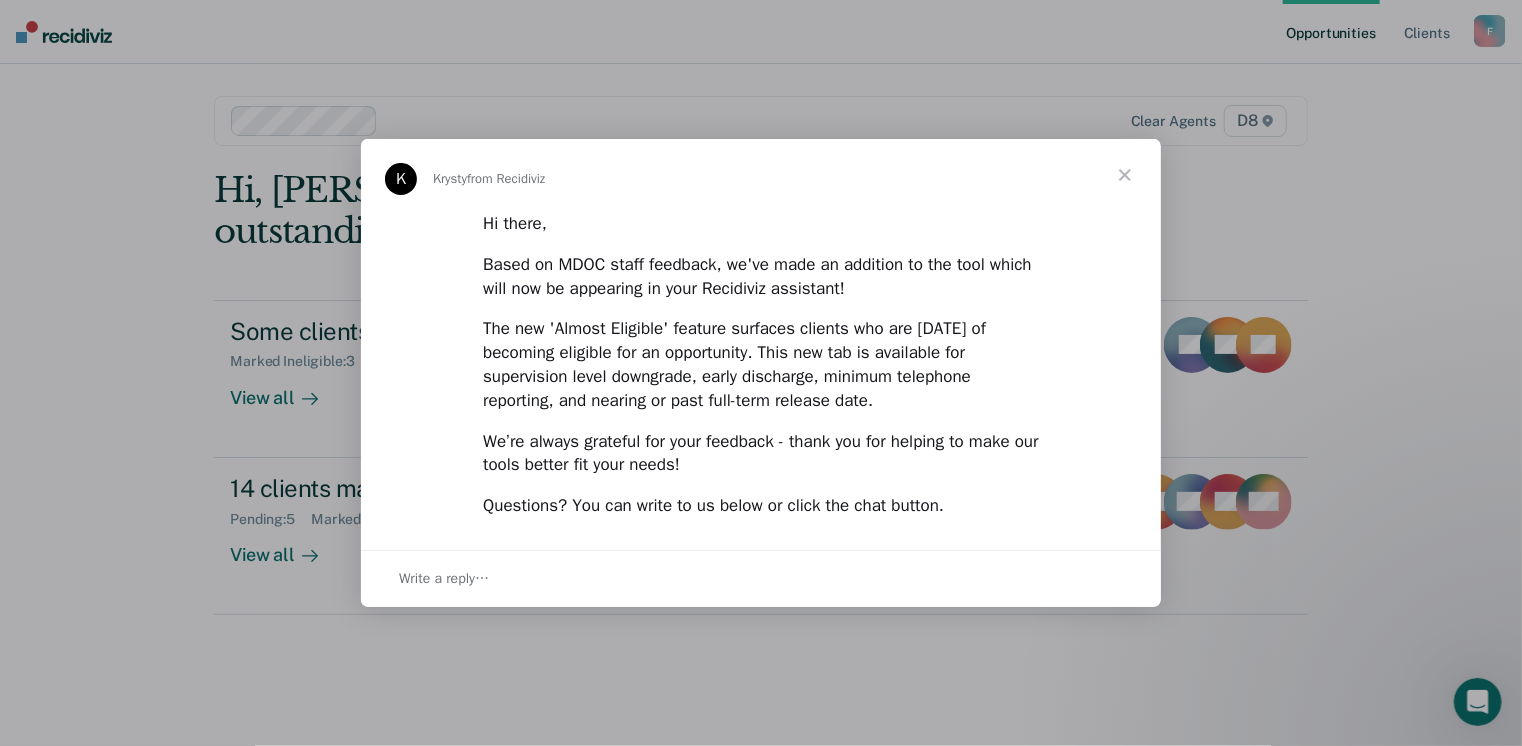 click at bounding box center (1125, 175) 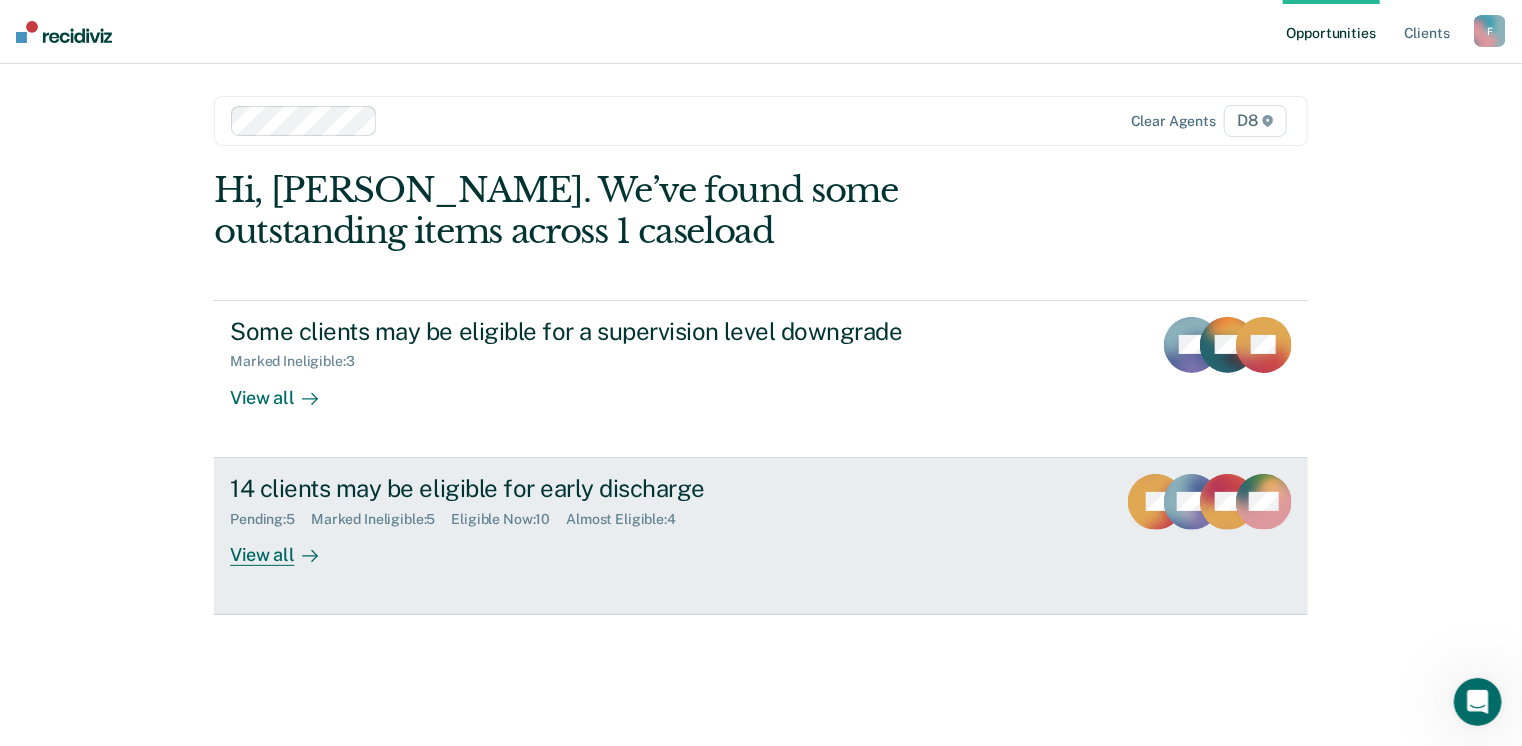 click on "14 clients may be eligible for early discharge" at bounding box center (581, 488) 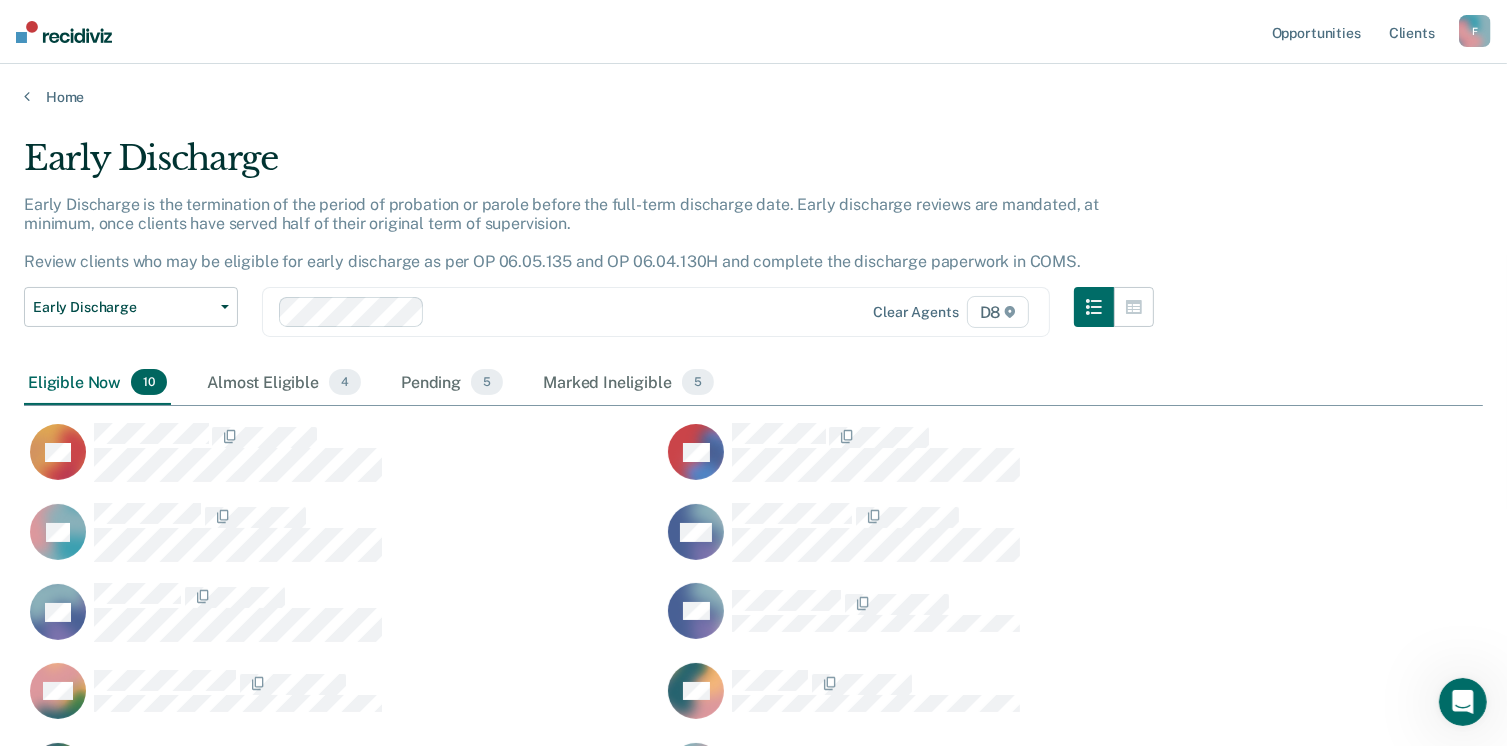 scroll, scrollTop: 16, scrollLeft: 16, axis: both 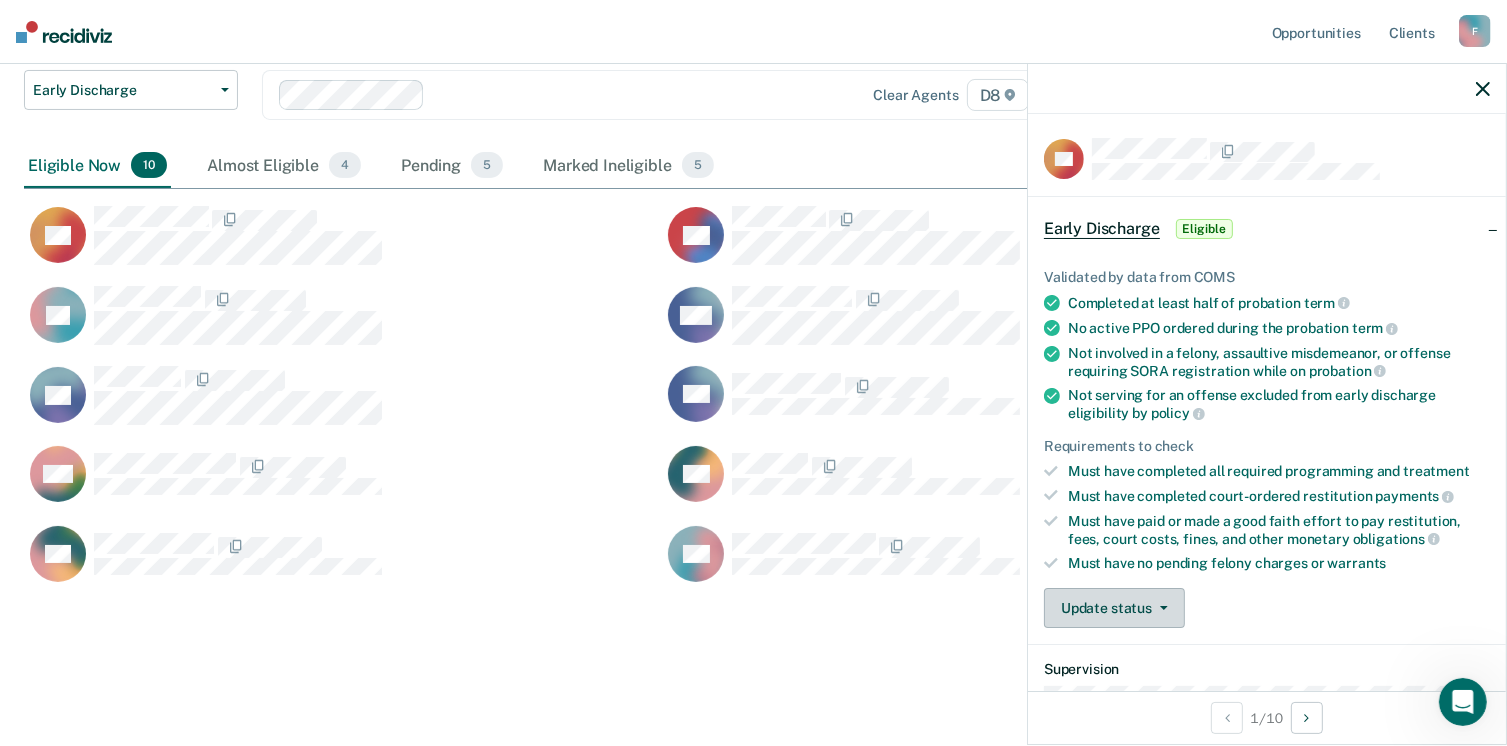 click 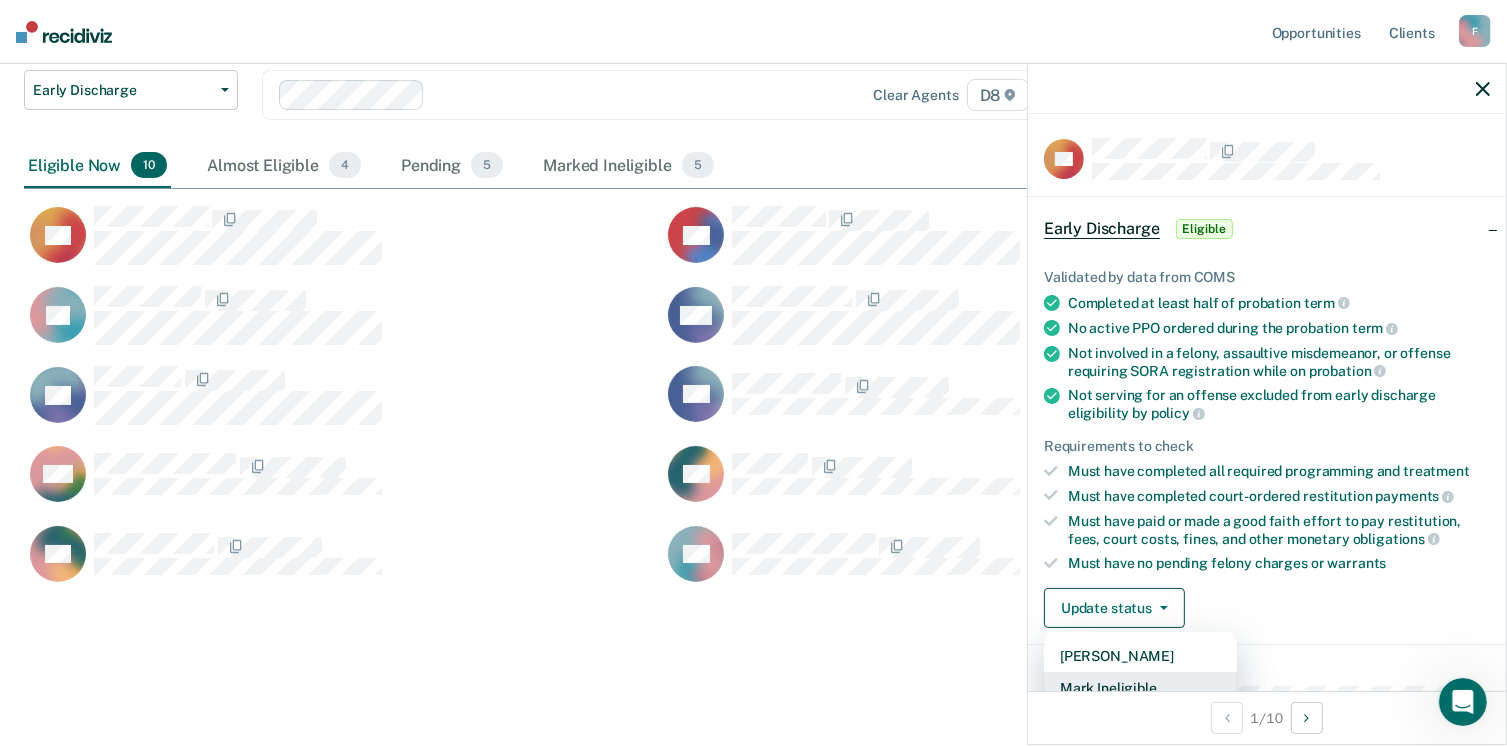 scroll, scrollTop: 5, scrollLeft: 0, axis: vertical 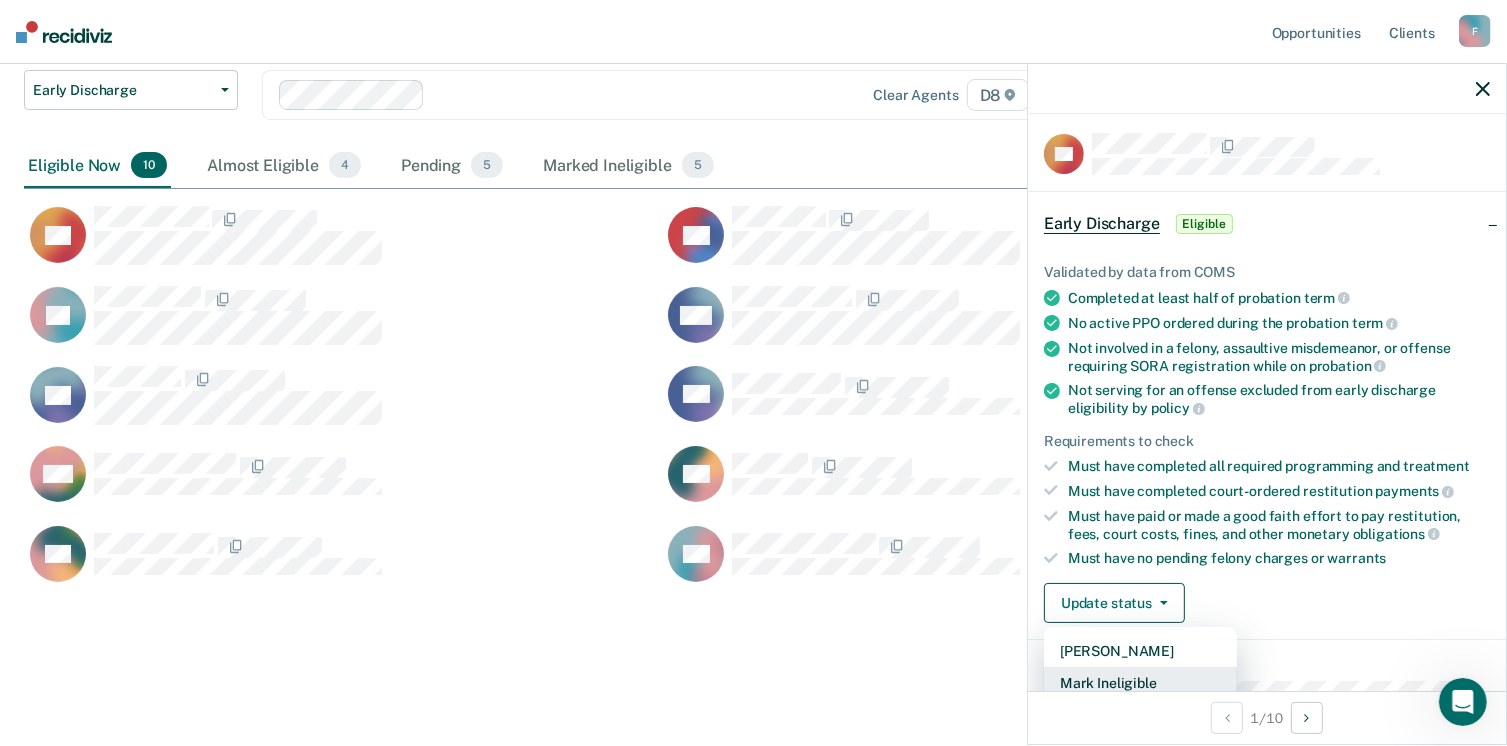 click on "Mark Ineligible" at bounding box center (1140, 683) 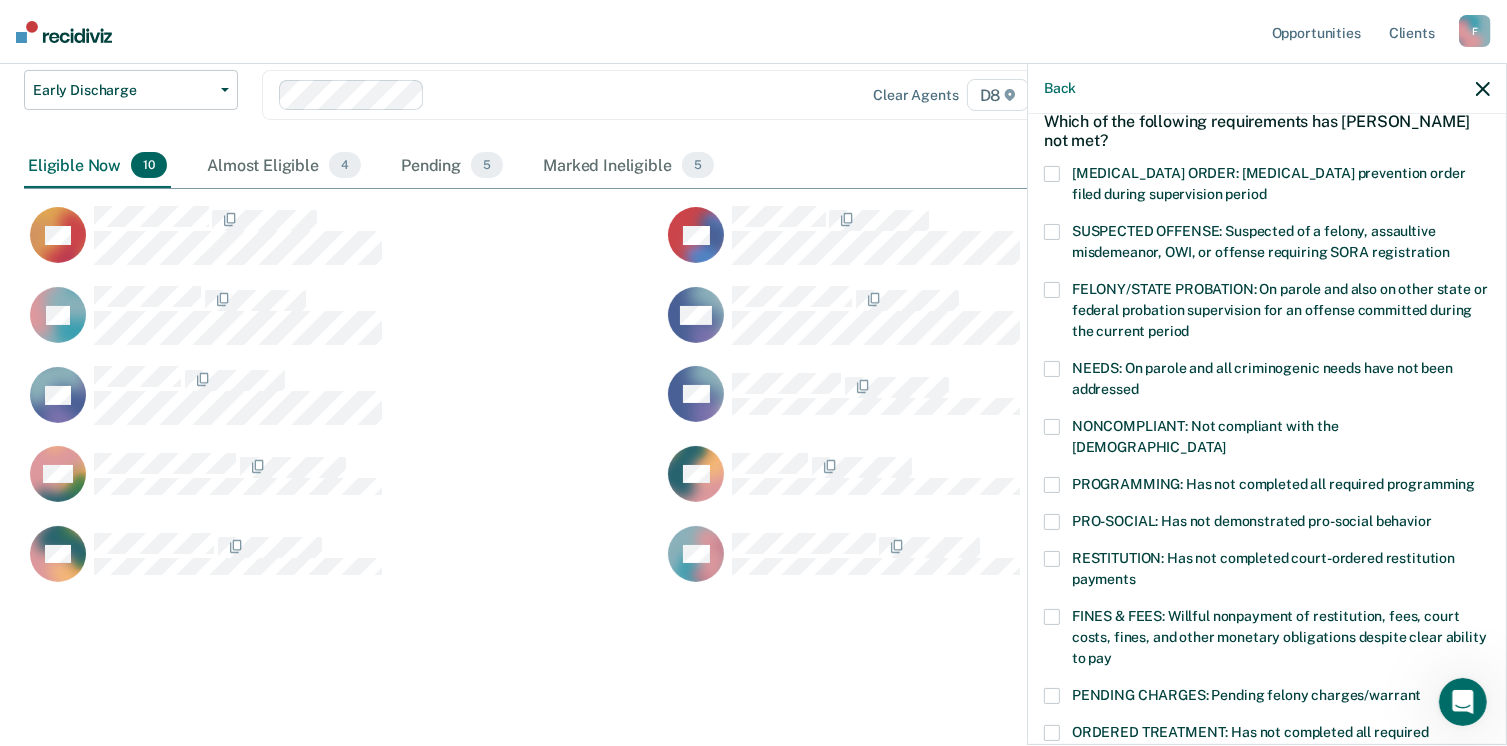 scroll, scrollTop: 101, scrollLeft: 0, axis: vertical 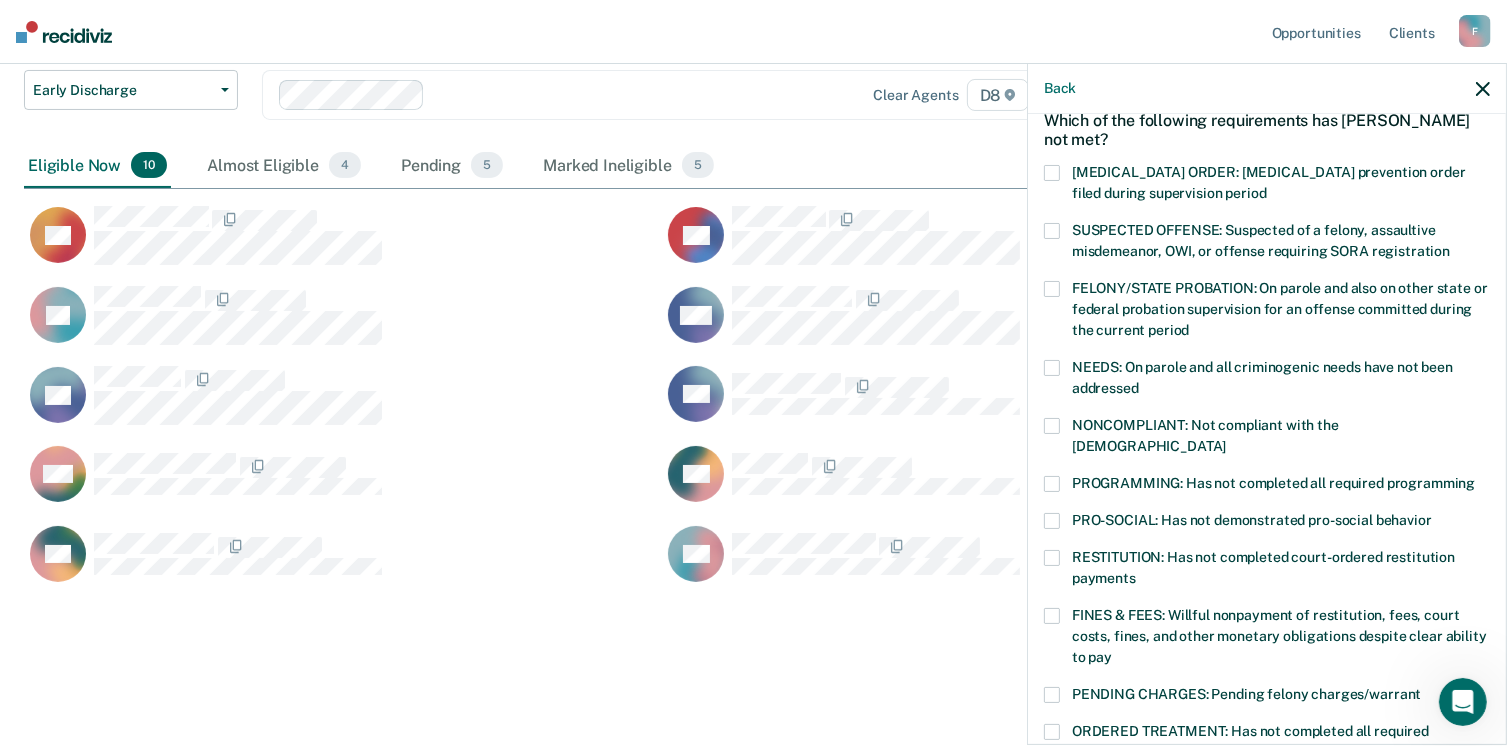 click on "RESTITUTION: Has not completed court-ordered restitution payments" at bounding box center (1267, 571) 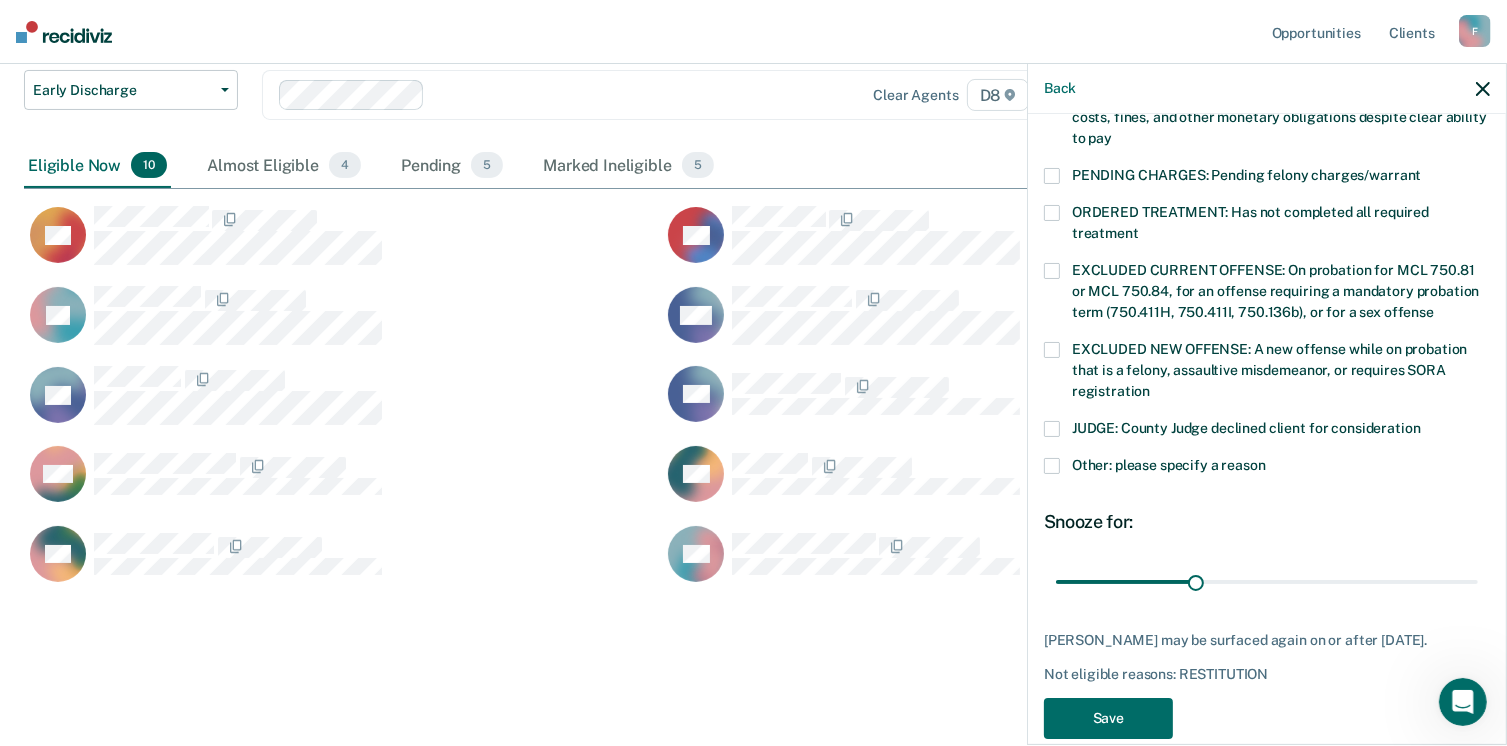 scroll, scrollTop: 621, scrollLeft: 0, axis: vertical 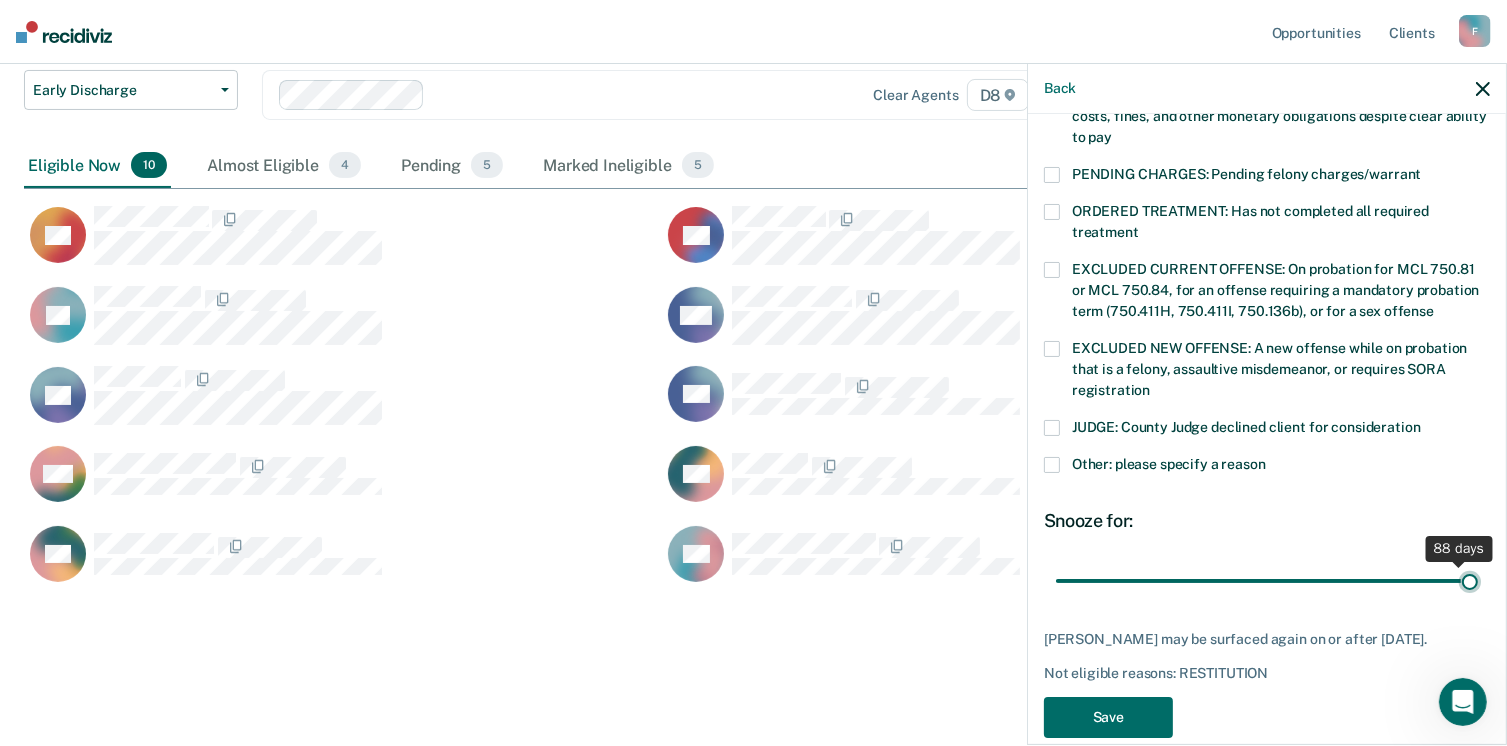drag, startPoint x: 1192, startPoint y: 553, endPoint x: 1473, endPoint y: 530, distance: 281.9397 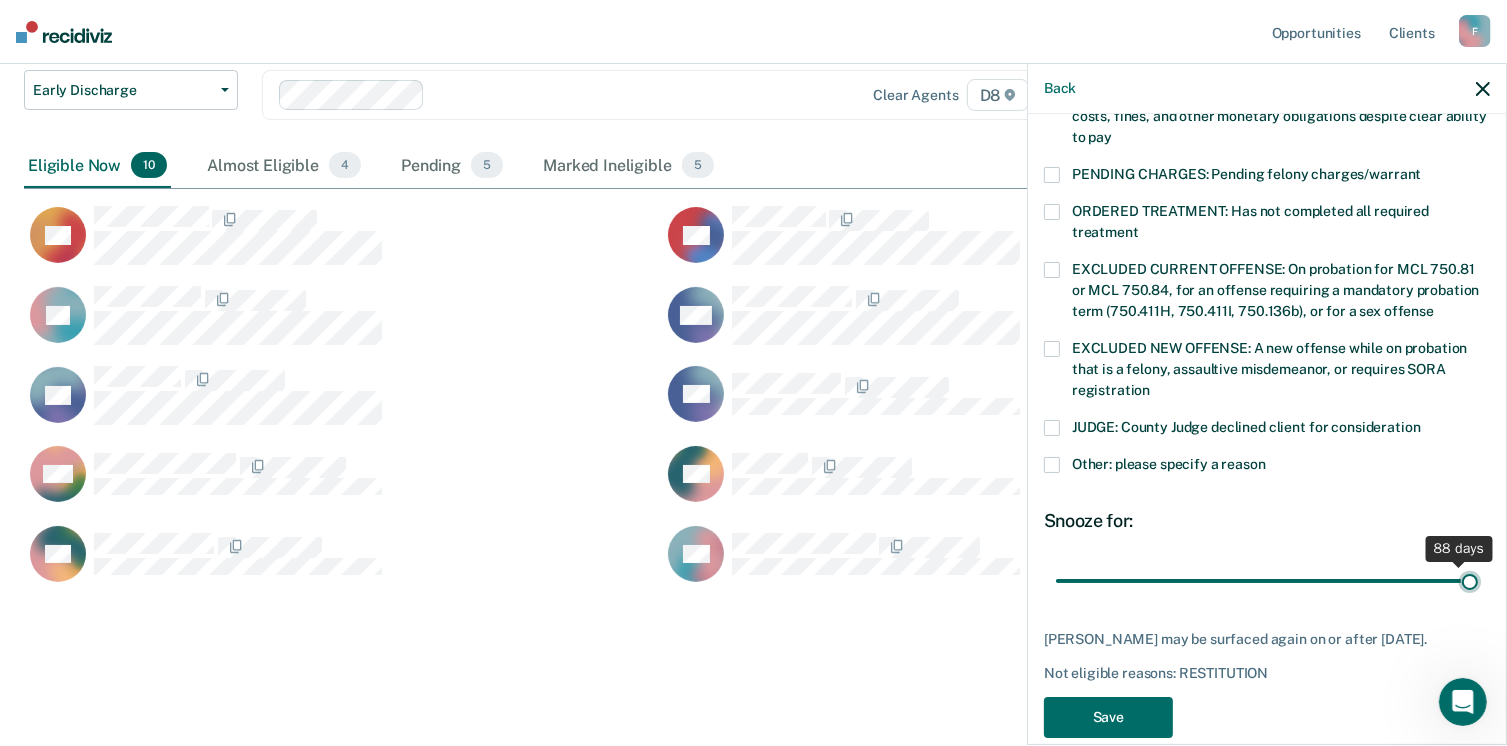 type on "90" 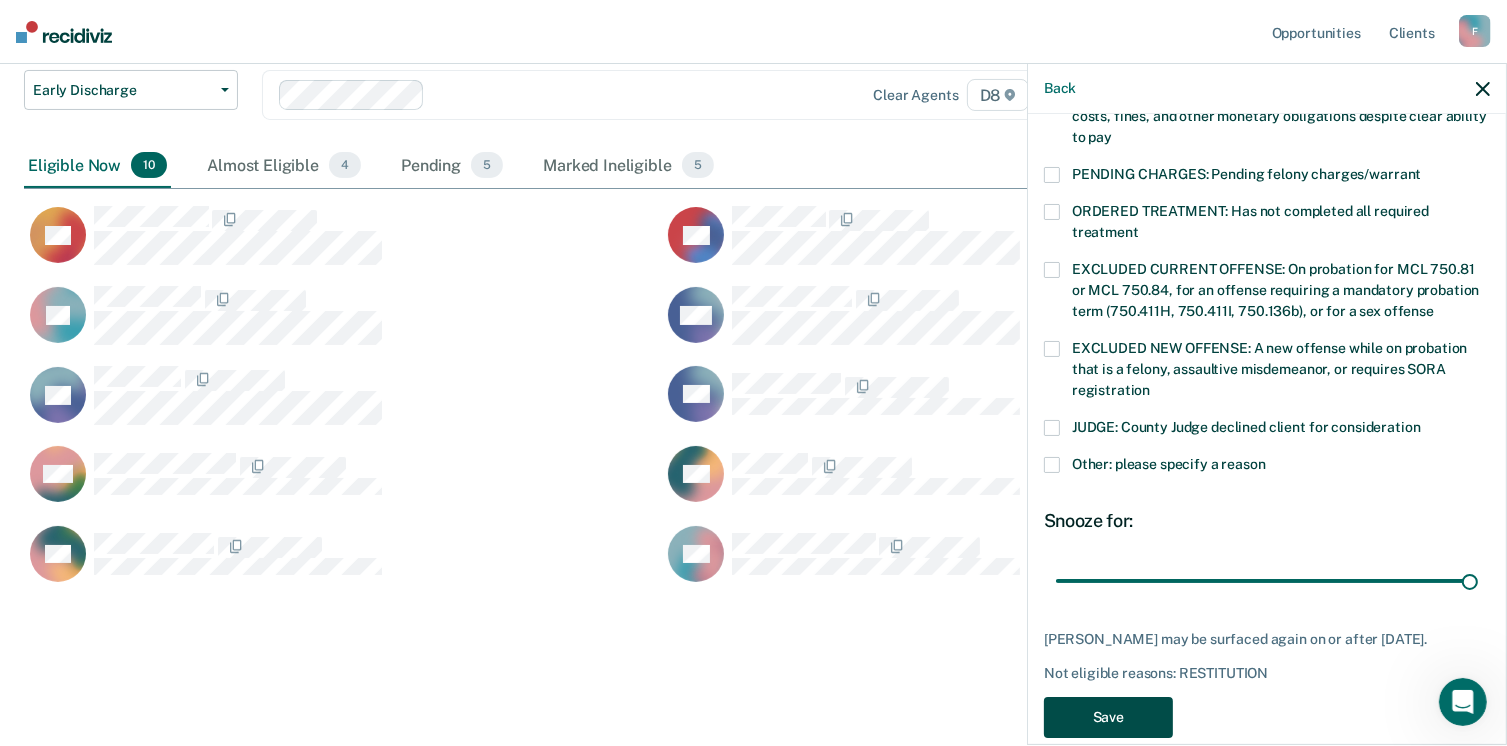 click on "Save" at bounding box center [1108, 717] 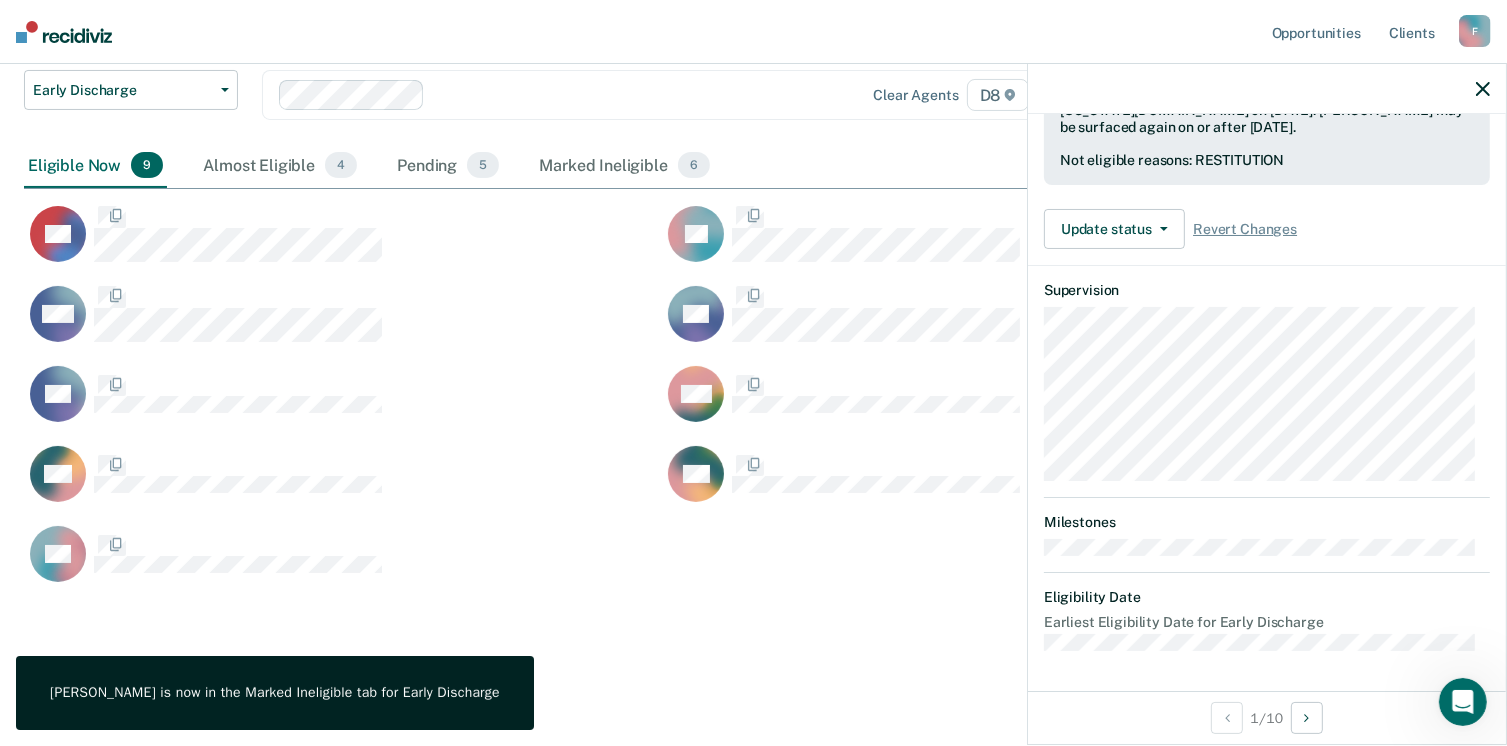 scroll, scrollTop: 519, scrollLeft: 0, axis: vertical 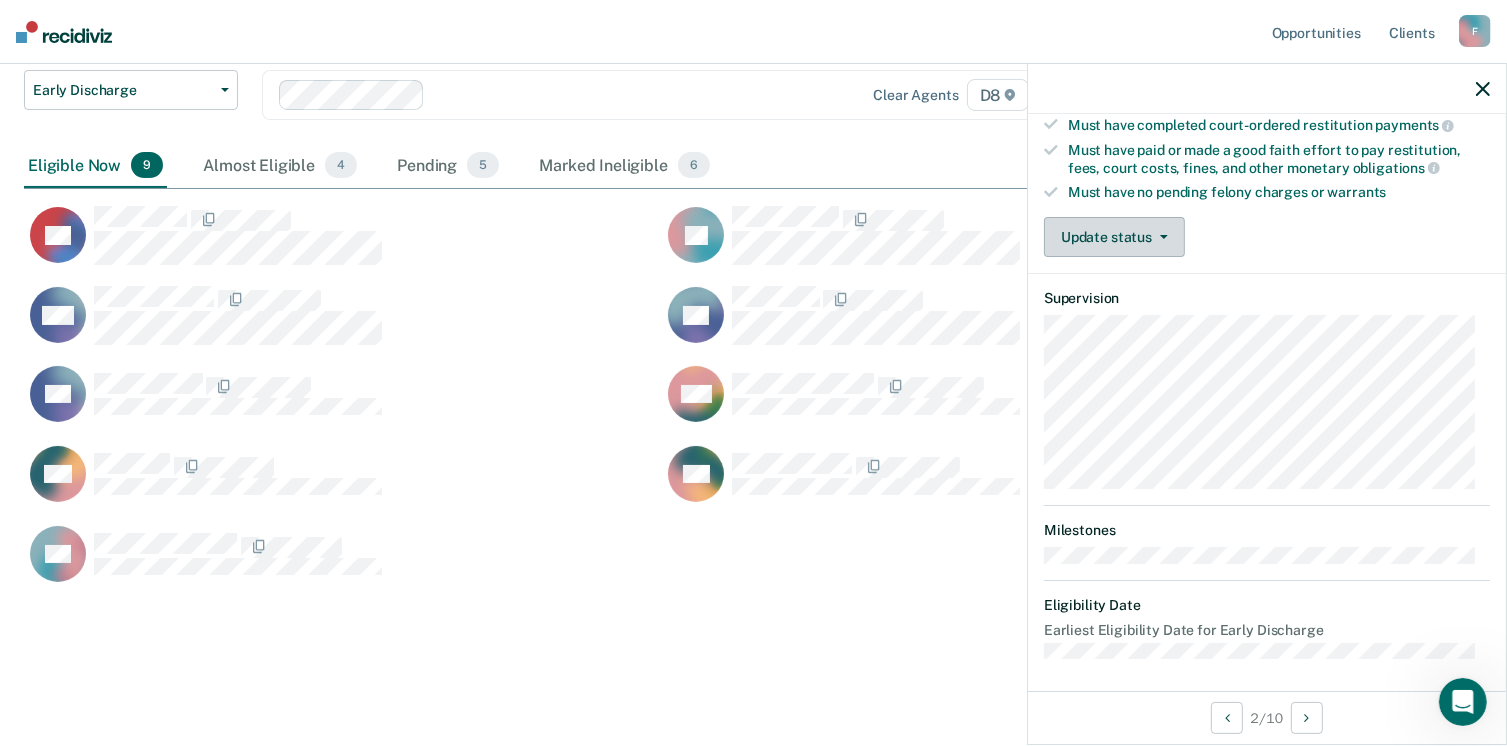 click on "Update status" at bounding box center (1114, 237) 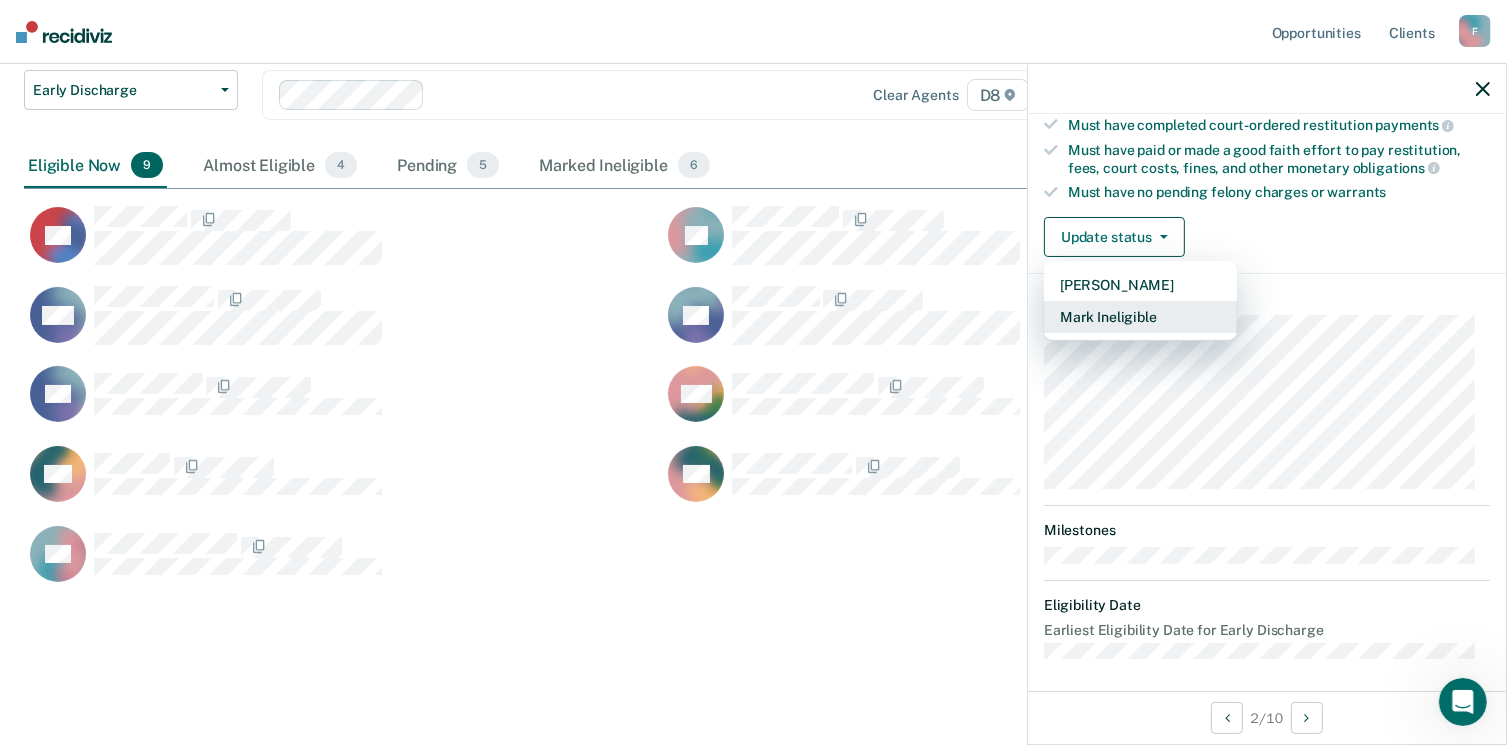 click on "Mark Ineligible" at bounding box center [1140, 317] 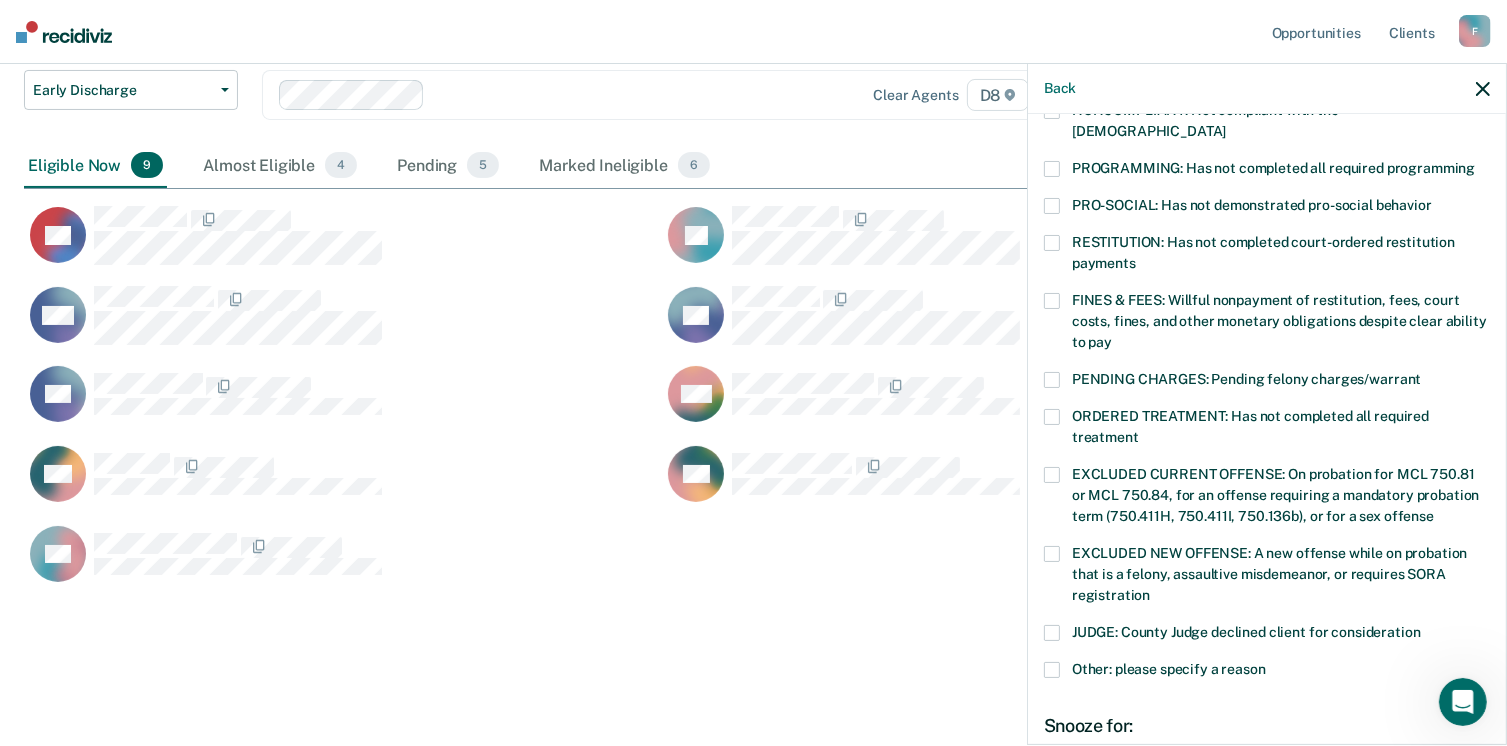 scroll, scrollTop: 415, scrollLeft: 0, axis: vertical 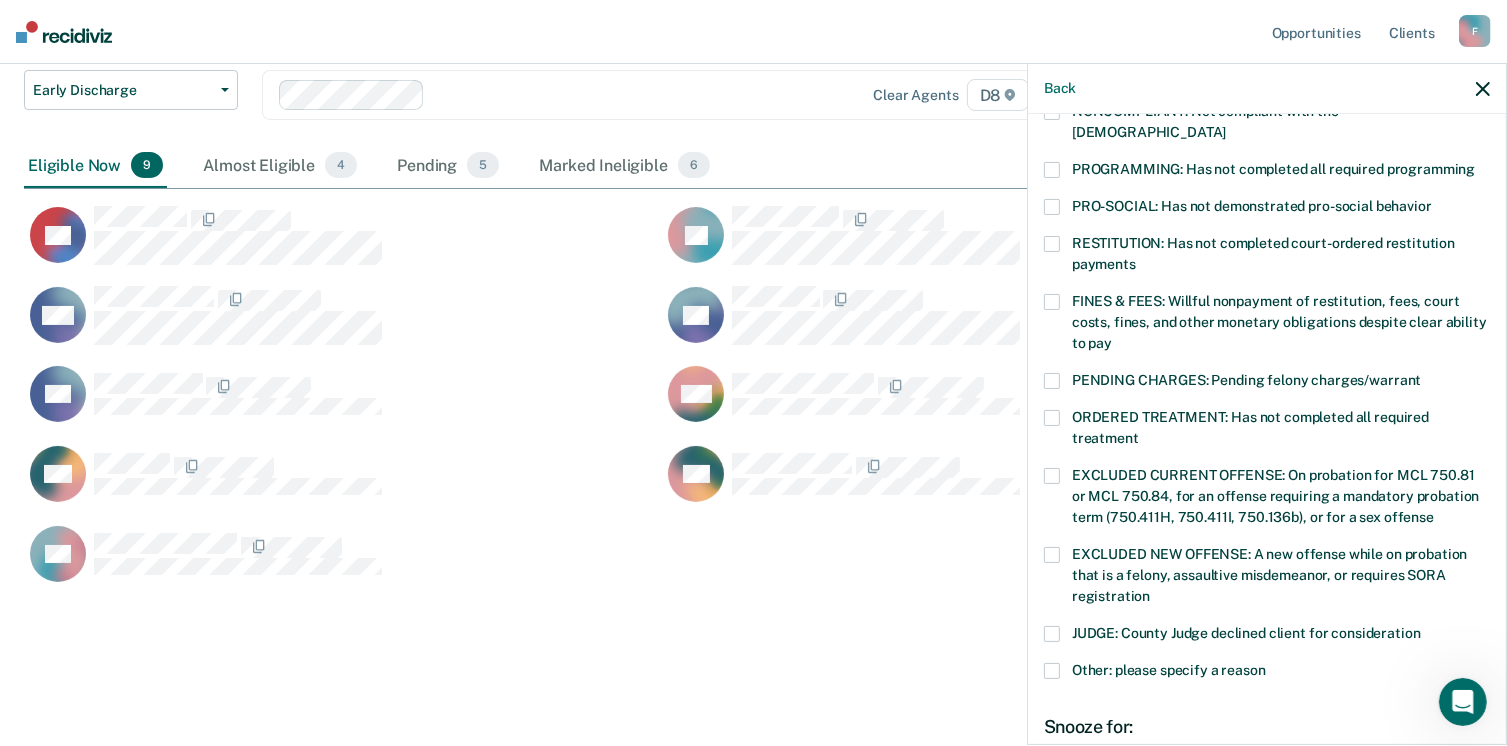 click at bounding box center (1052, 671) 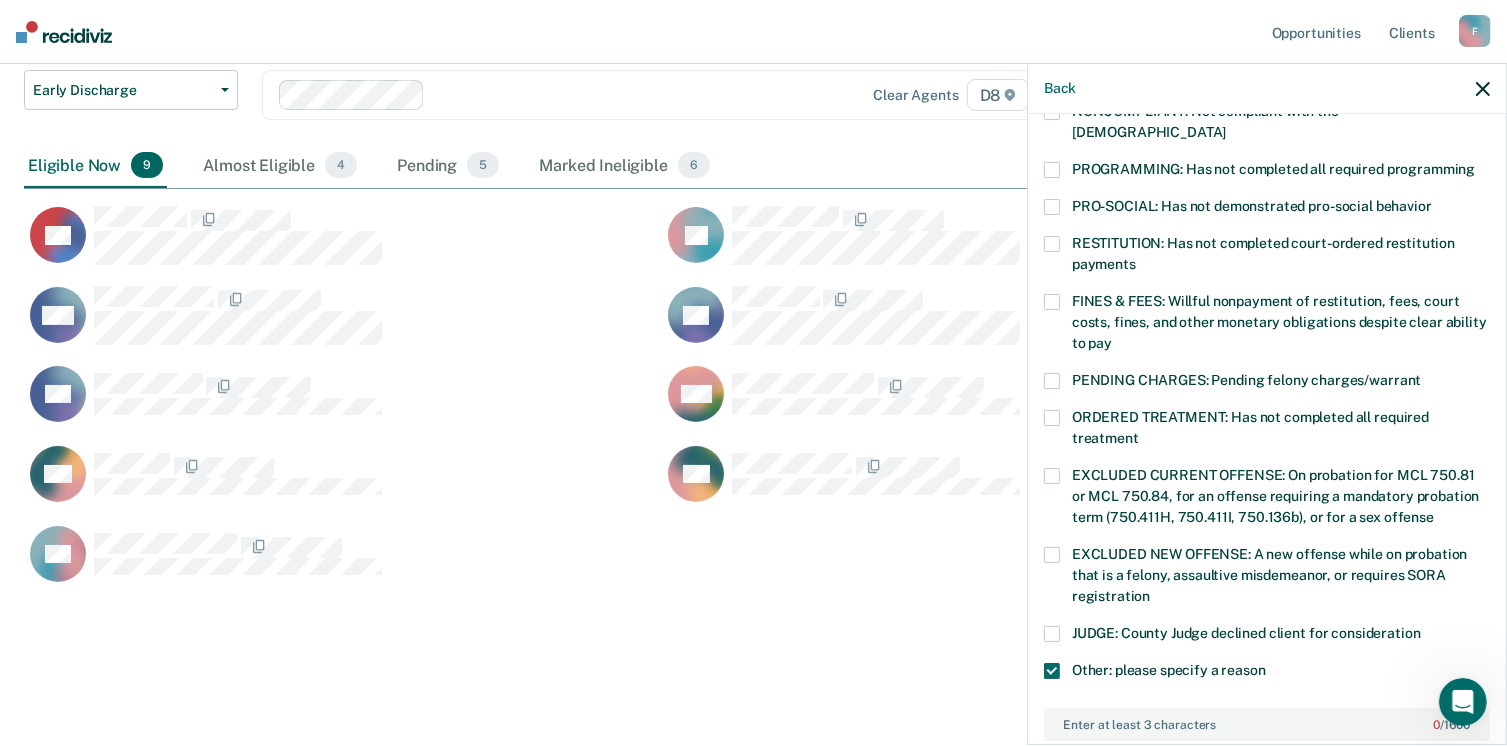 scroll, scrollTop: 607, scrollLeft: 0, axis: vertical 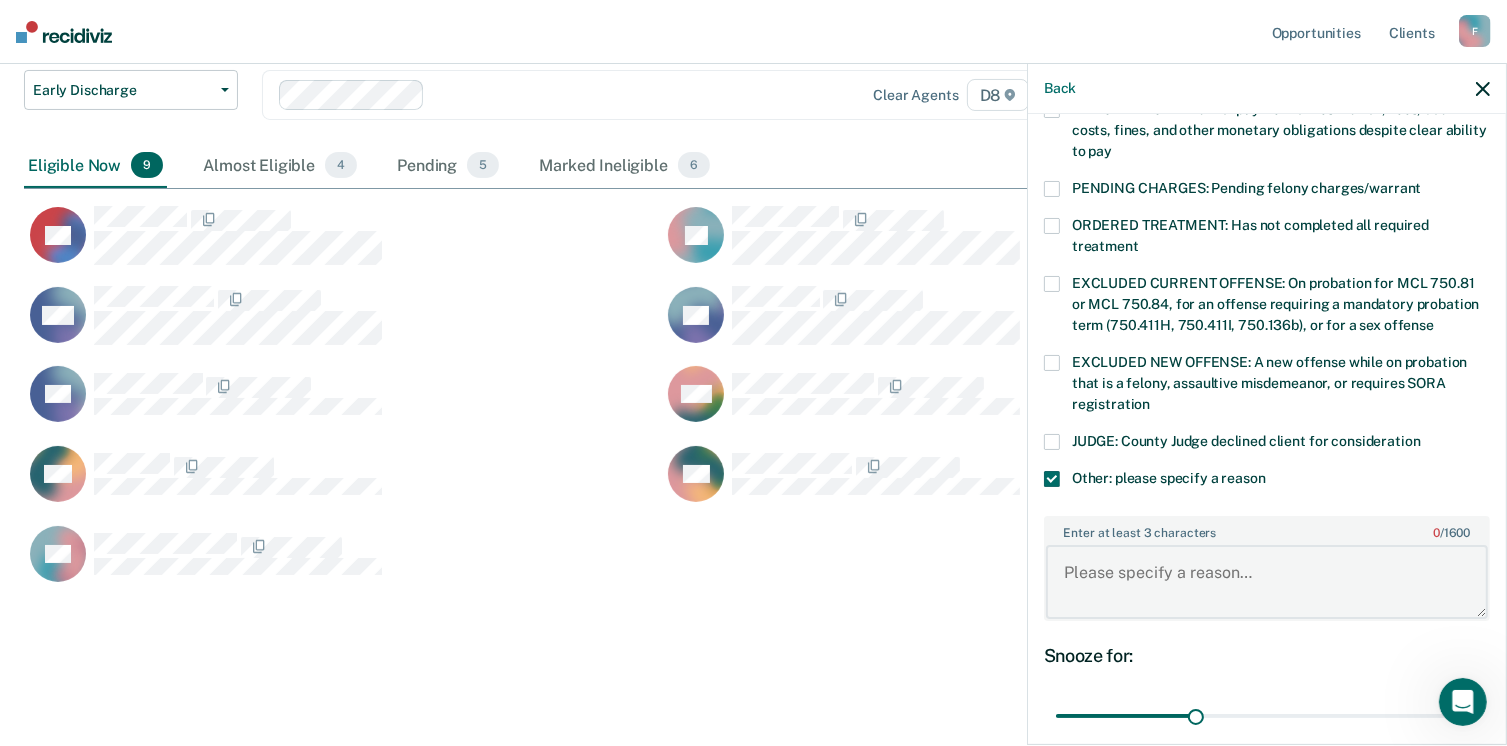 click on "Enter at least 3 characters 0  /  1600" at bounding box center [1267, 582] 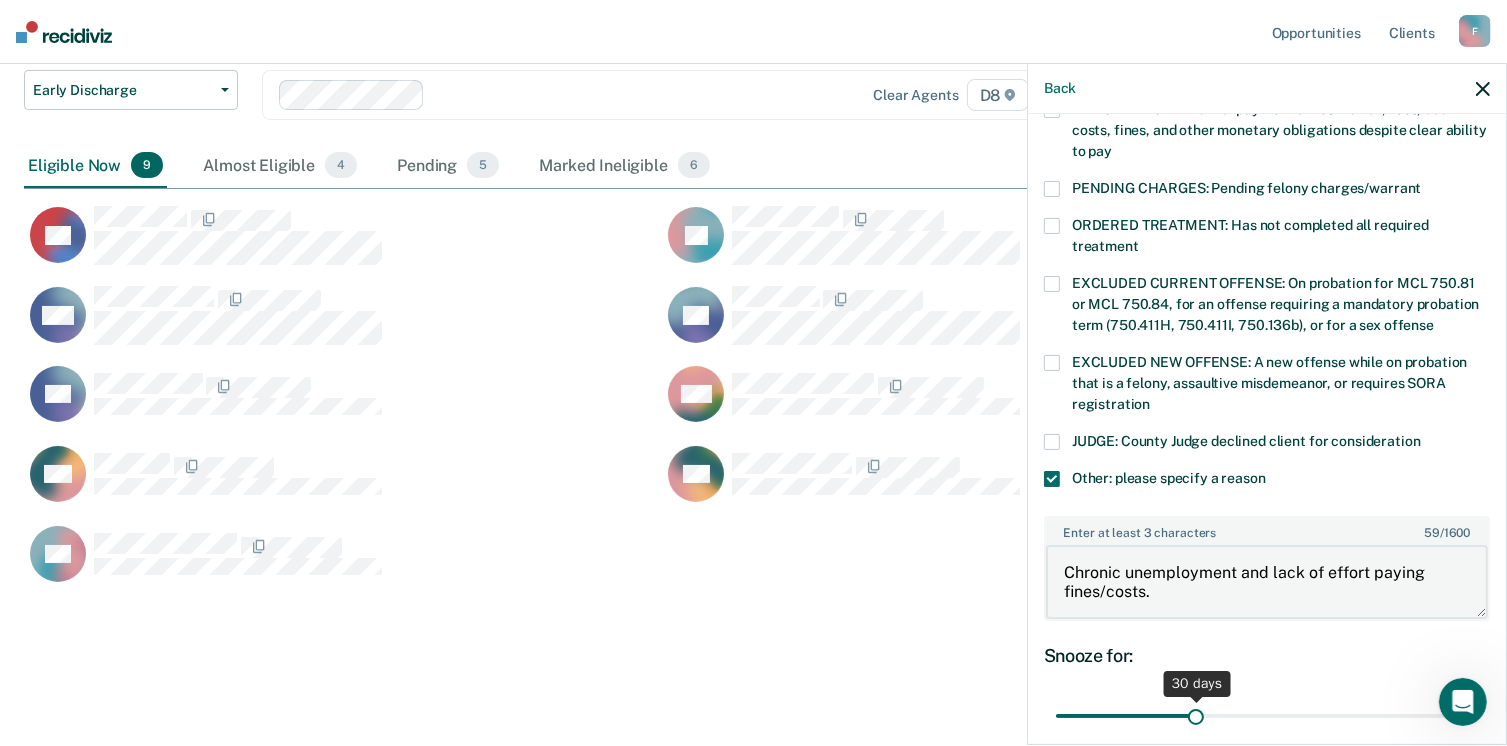 type on "Chronic unemployment and lack of effort paying fines/costs." 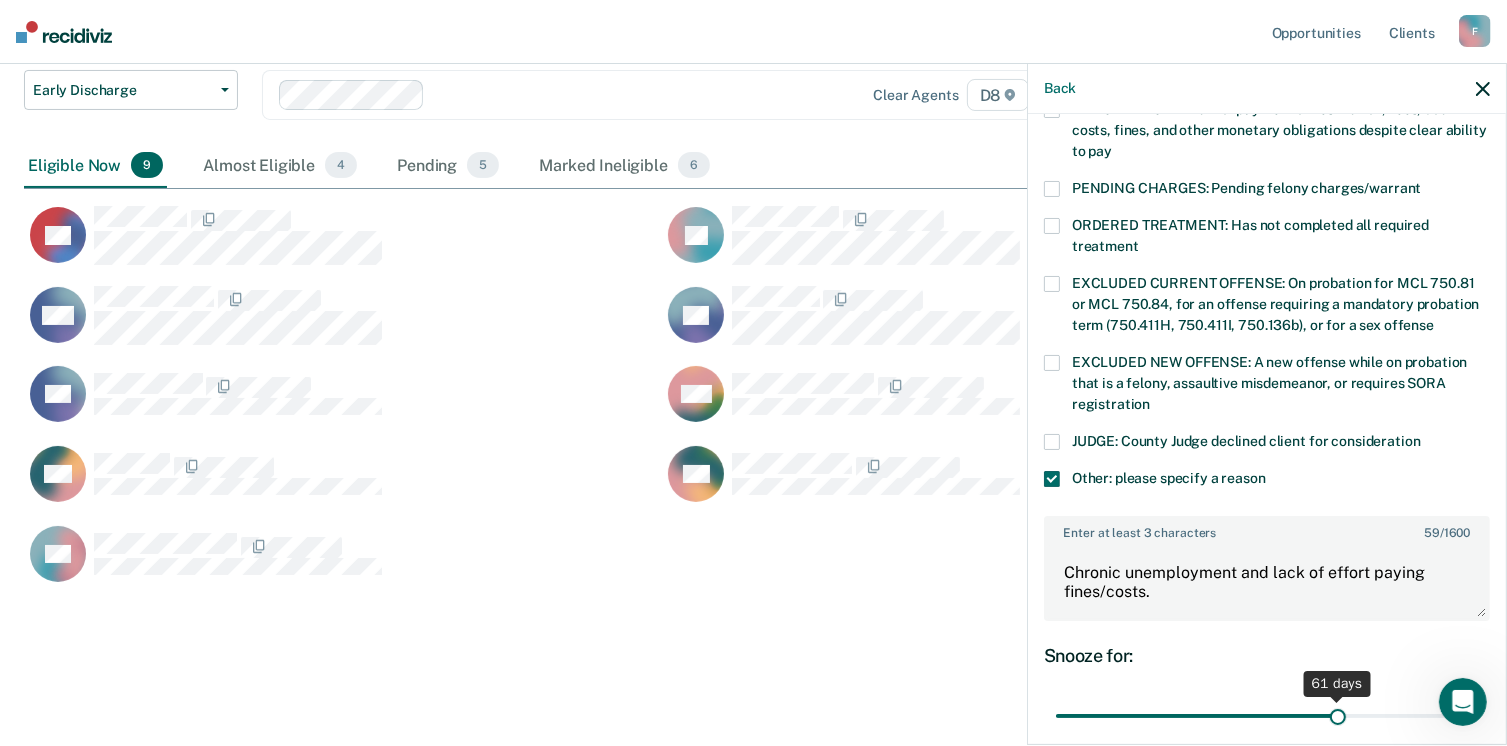 drag, startPoint x: 1188, startPoint y: 693, endPoint x: 1328, endPoint y: 713, distance: 141.42136 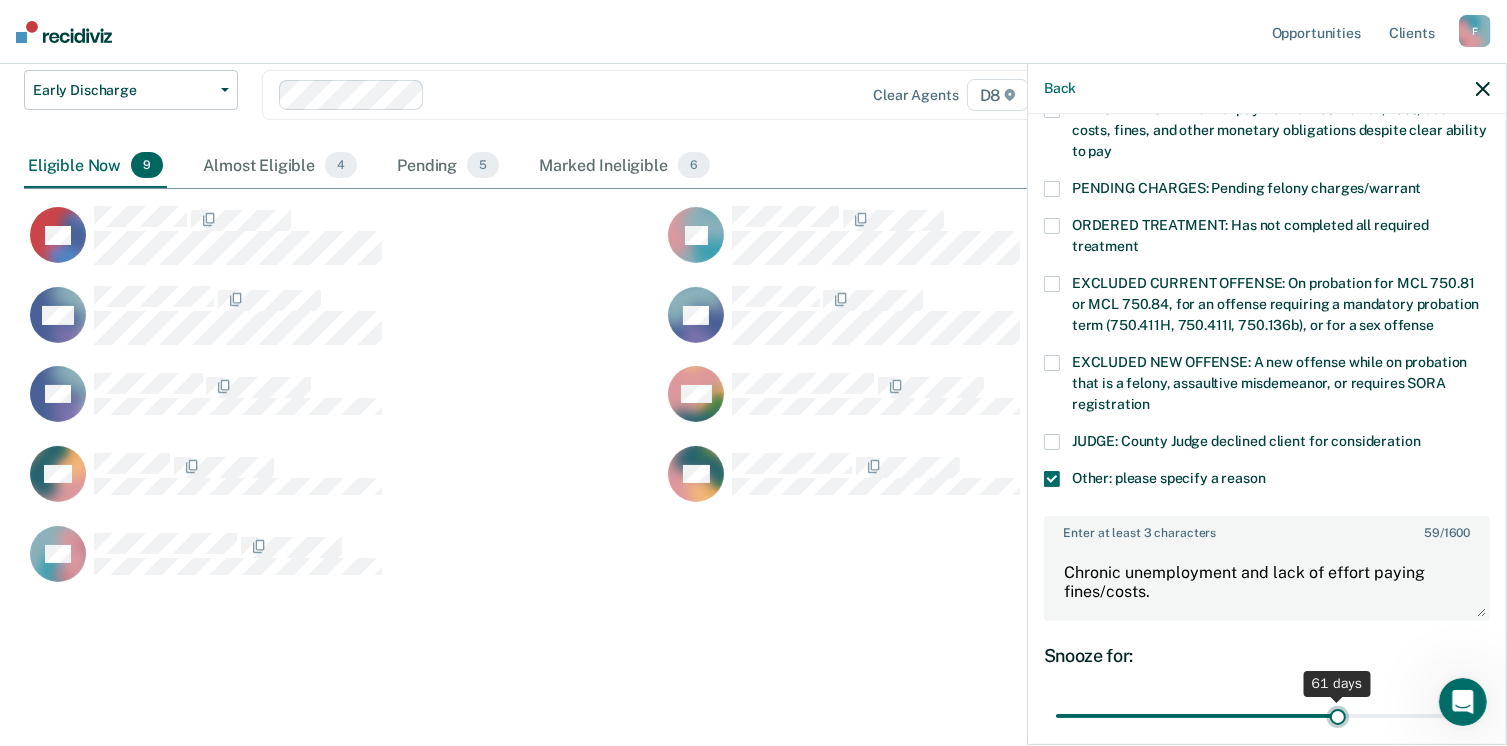 type on "61" 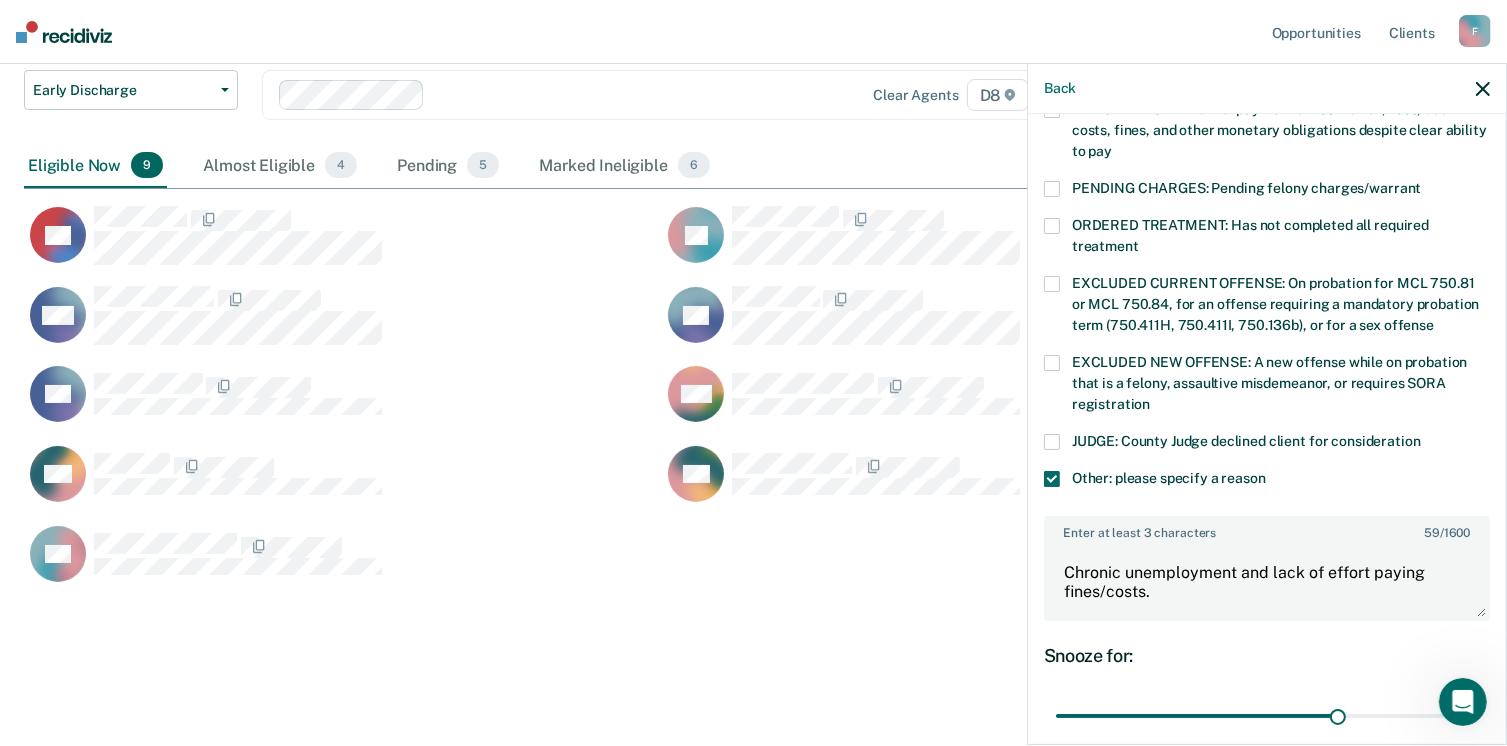 scroll, scrollTop: 749, scrollLeft: 0, axis: vertical 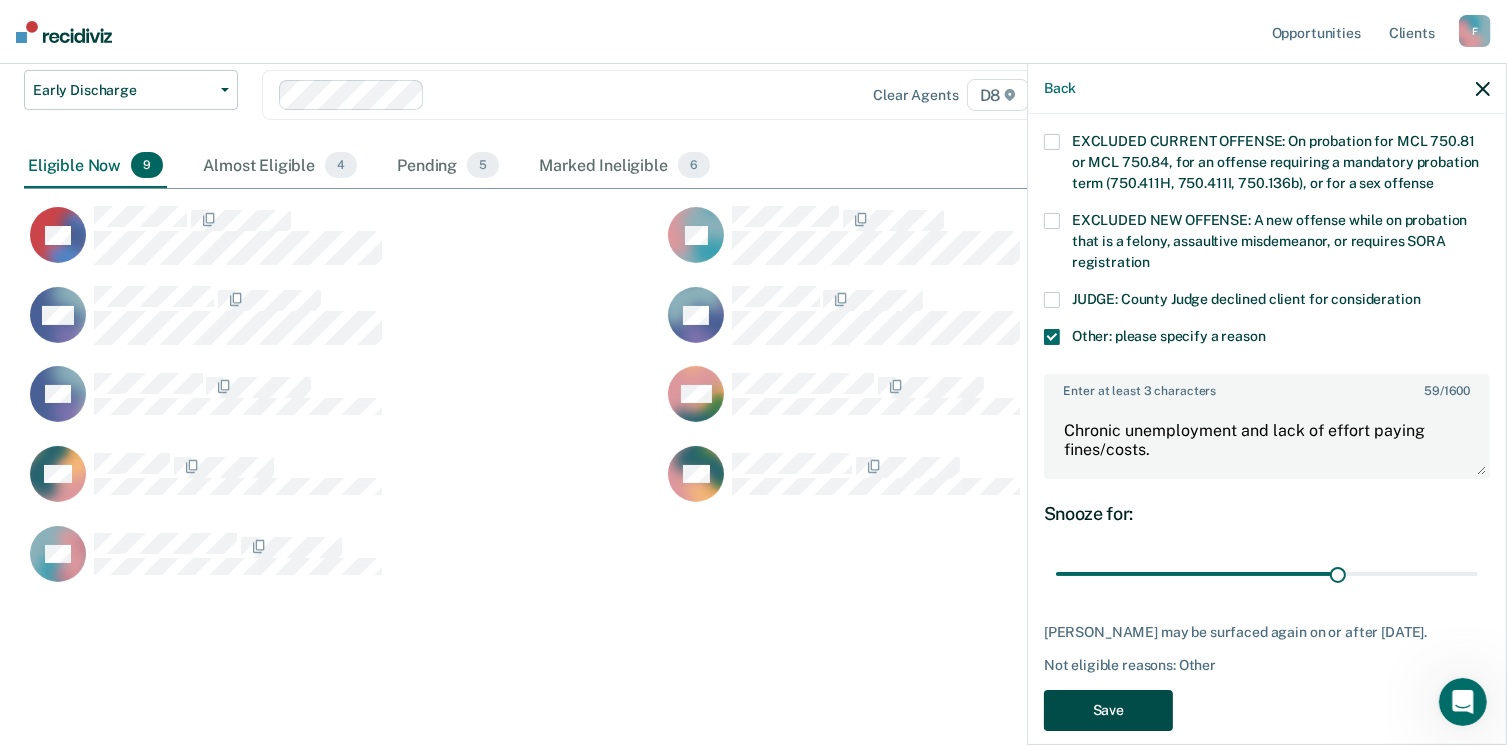 click on "Save" at bounding box center (1108, 710) 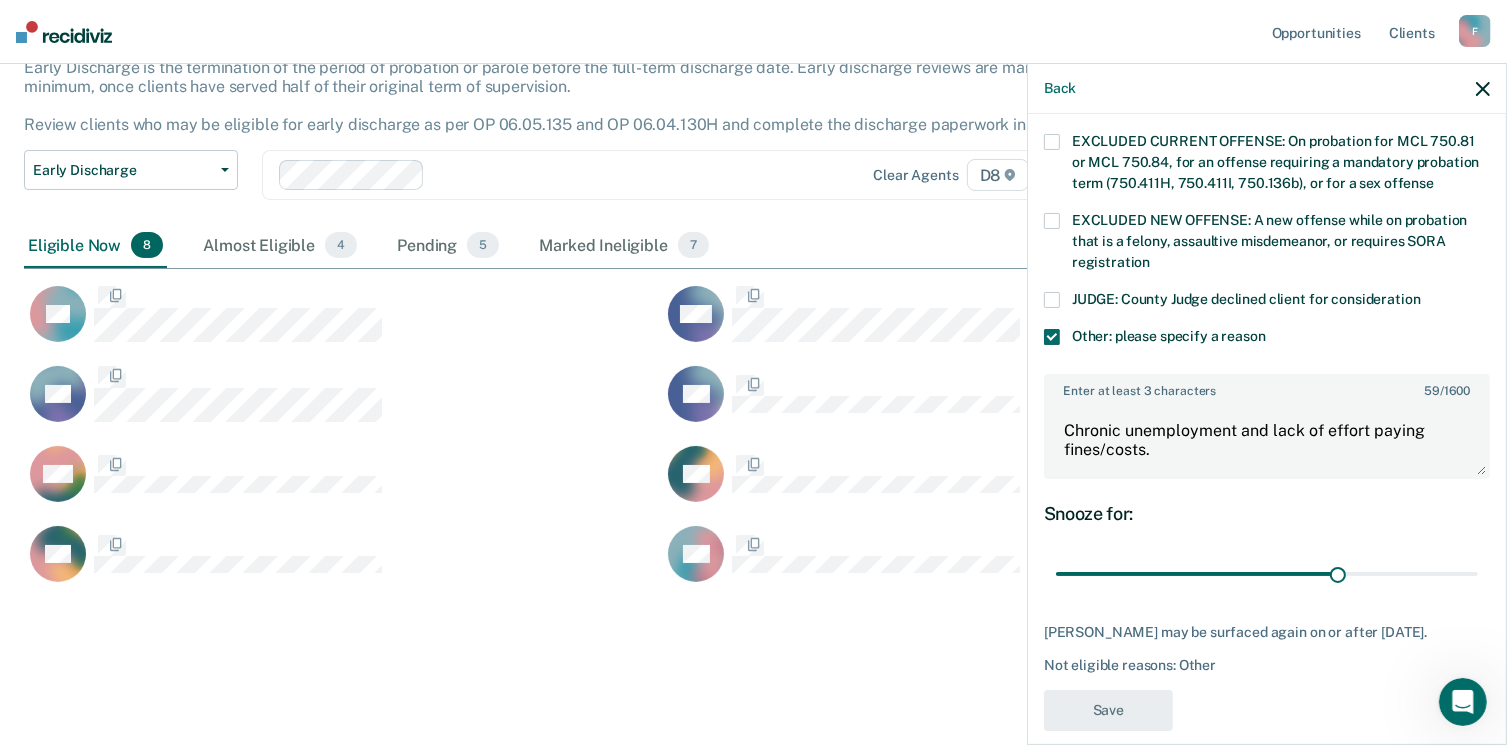 scroll, scrollTop: 552, scrollLeft: 0, axis: vertical 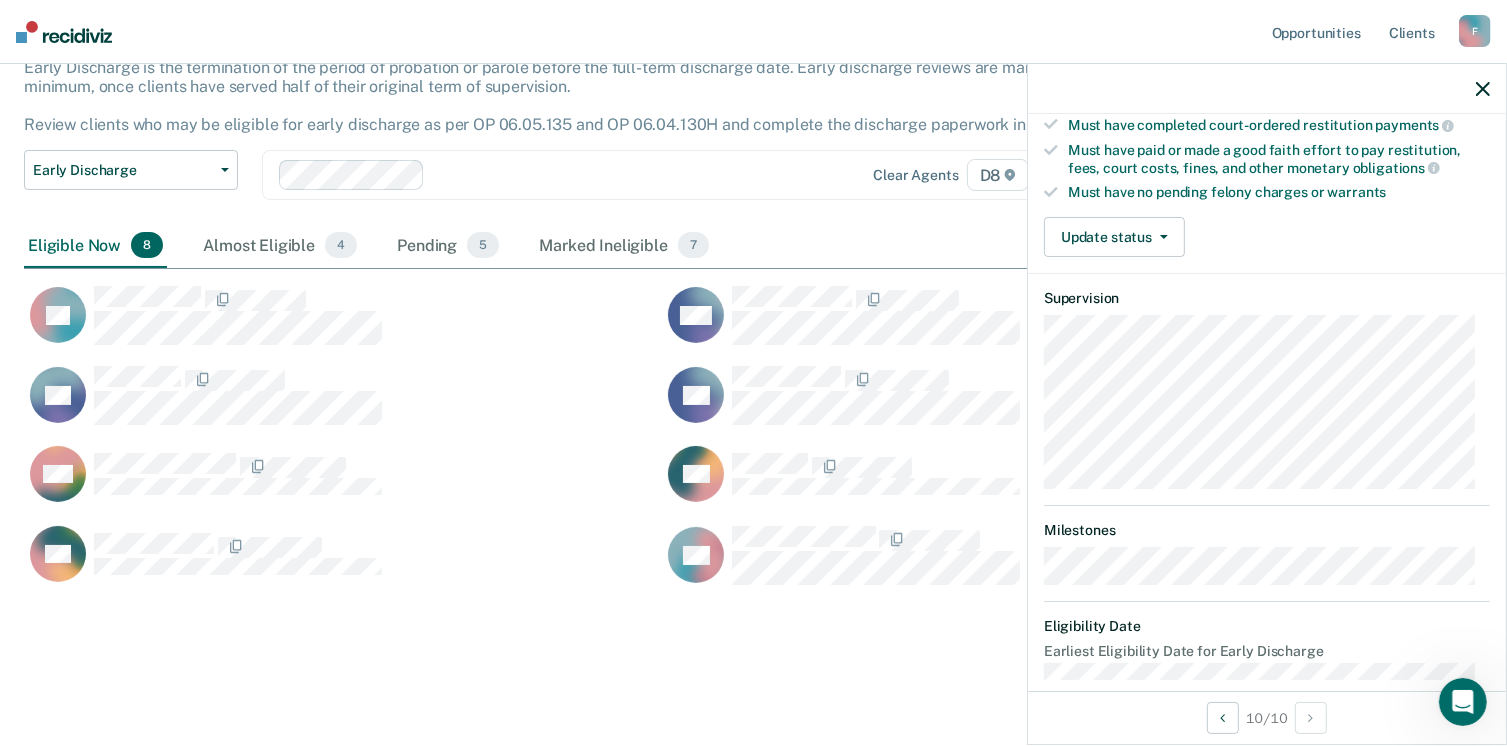 click at bounding box center [64, 32] 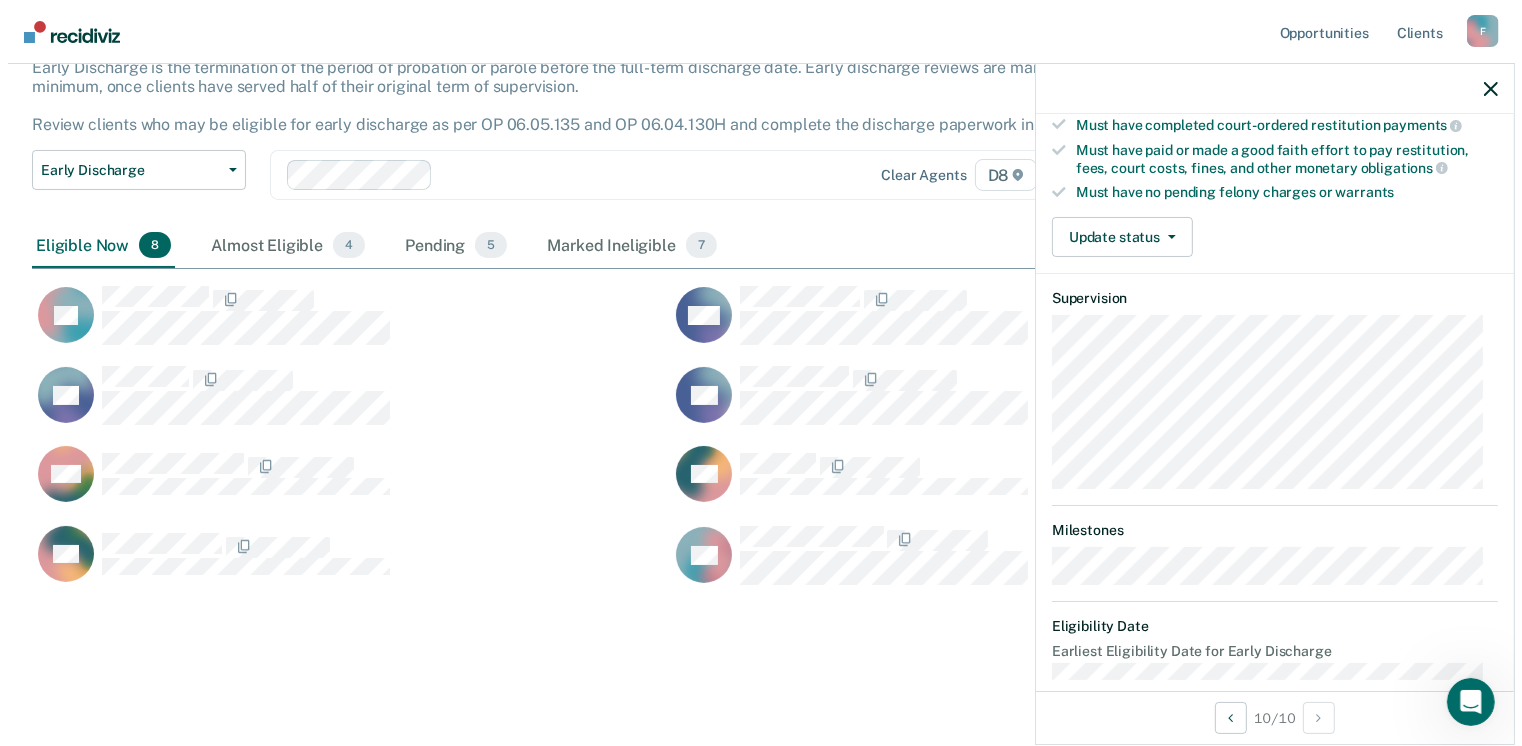 scroll, scrollTop: 0, scrollLeft: 0, axis: both 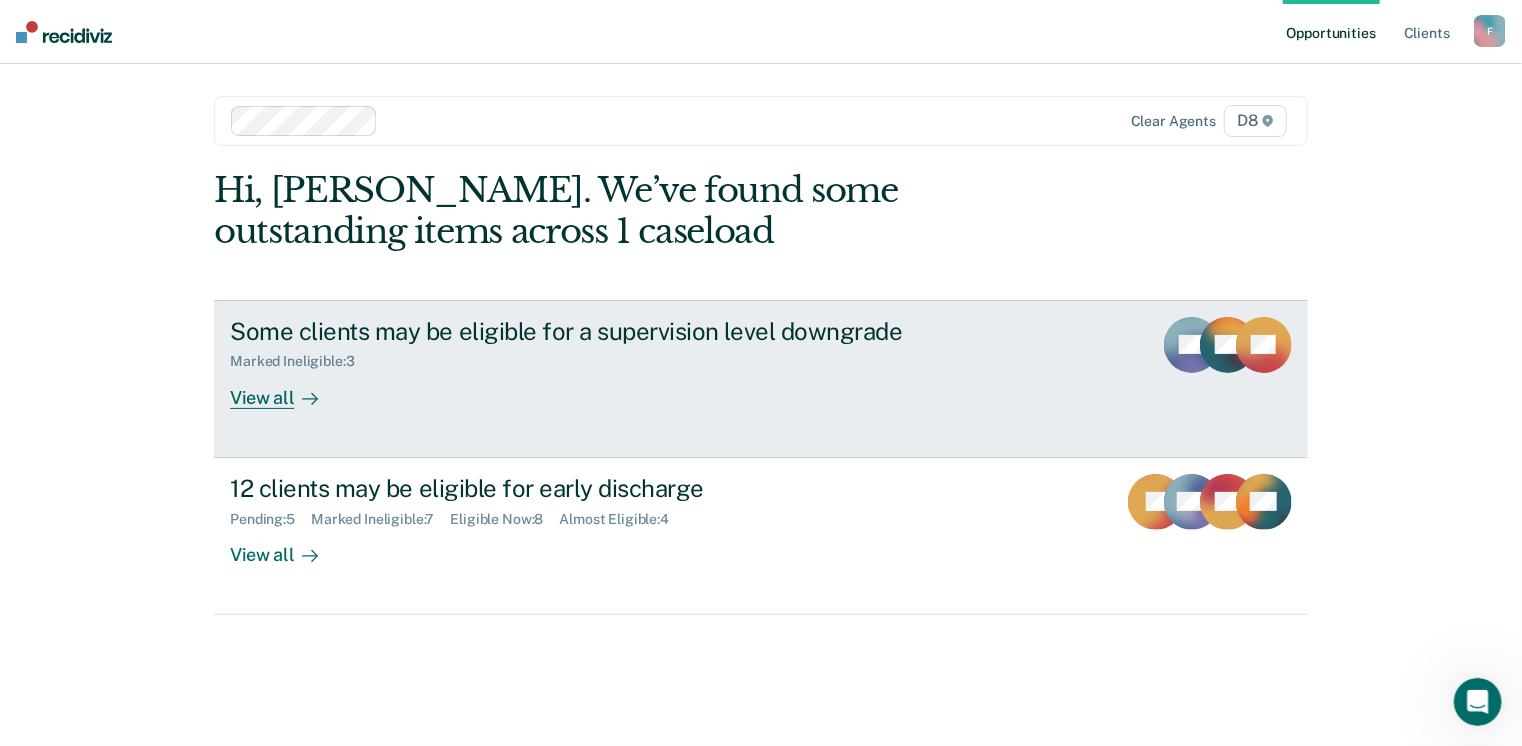 click on "View all" at bounding box center [286, 389] 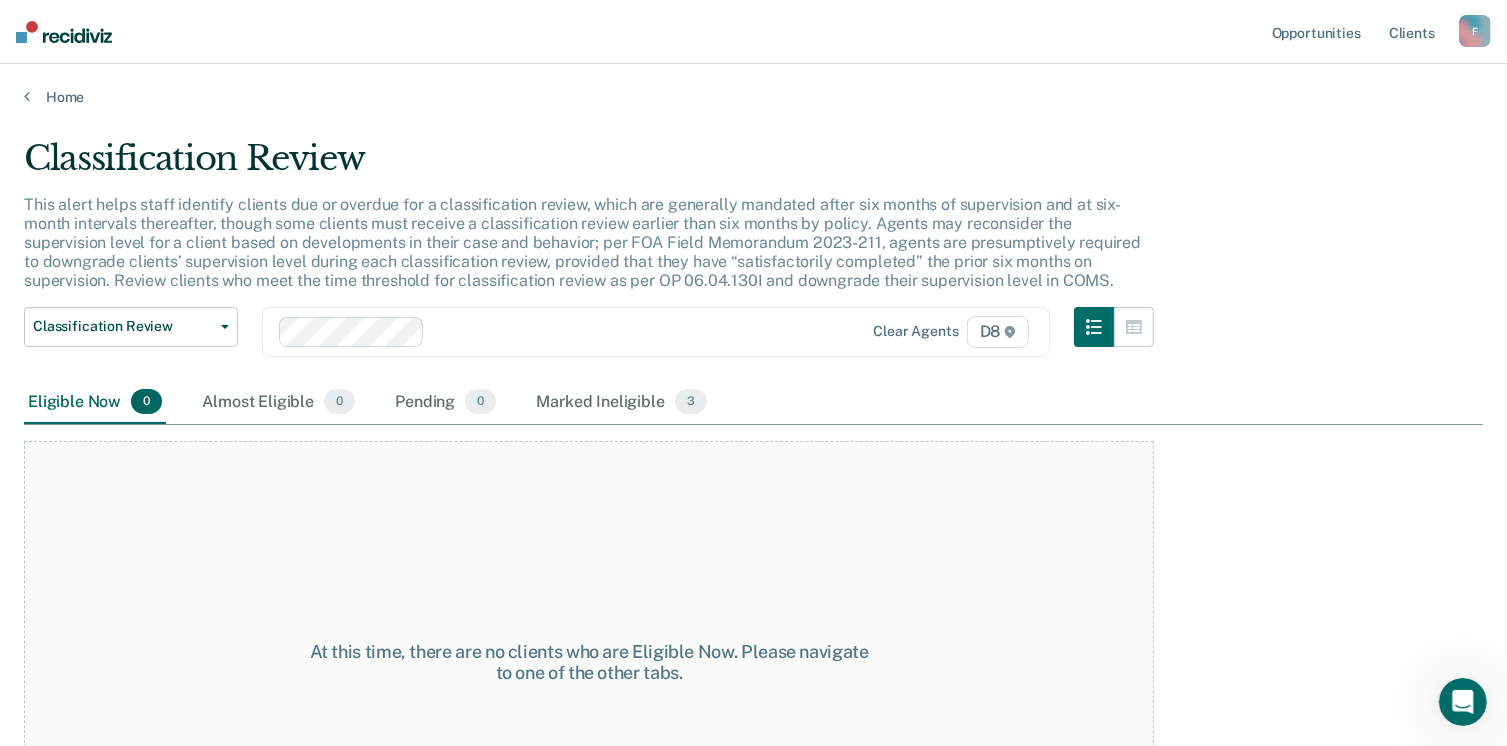 scroll, scrollTop: 135, scrollLeft: 0, axis: vertical 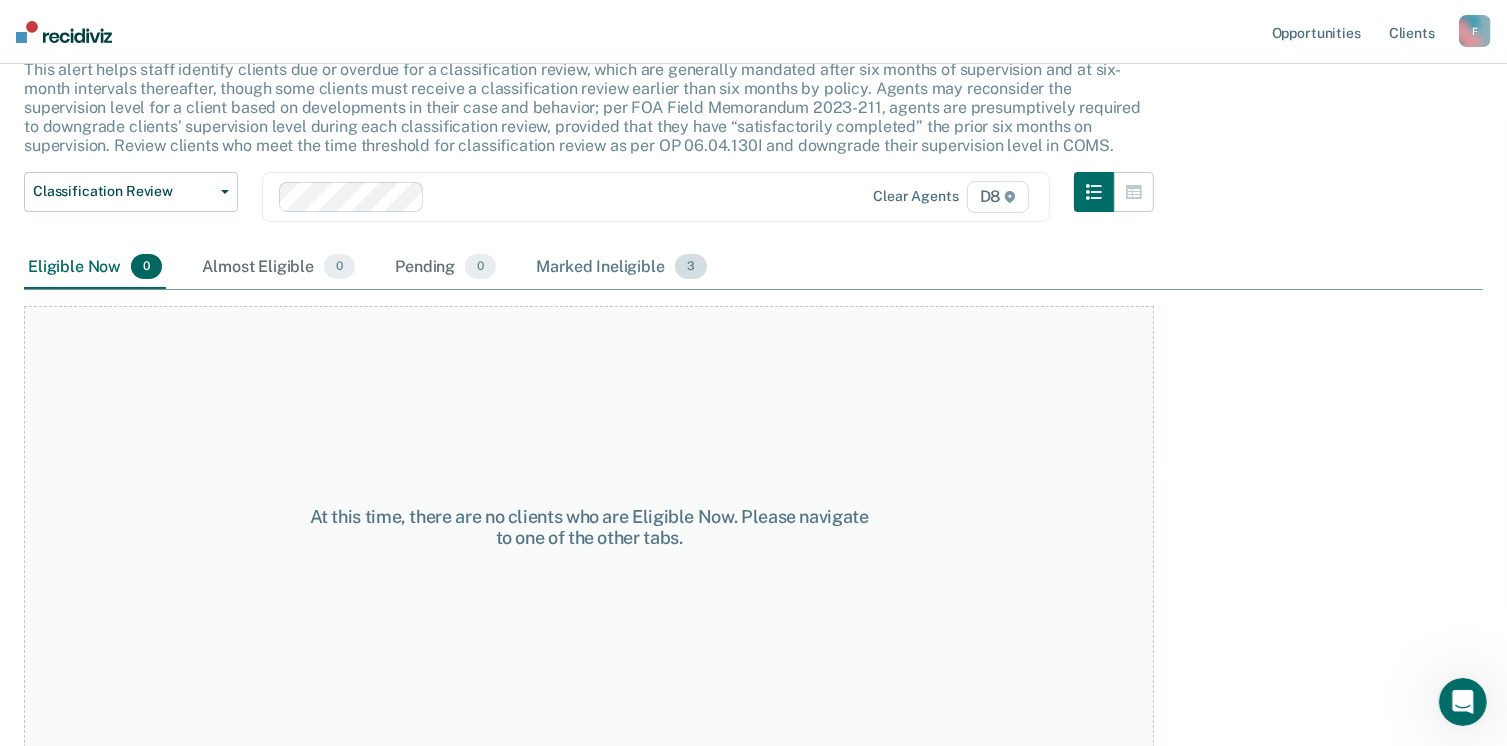 click on "Marked Ineligible 3" at bounding box center (621, 268) 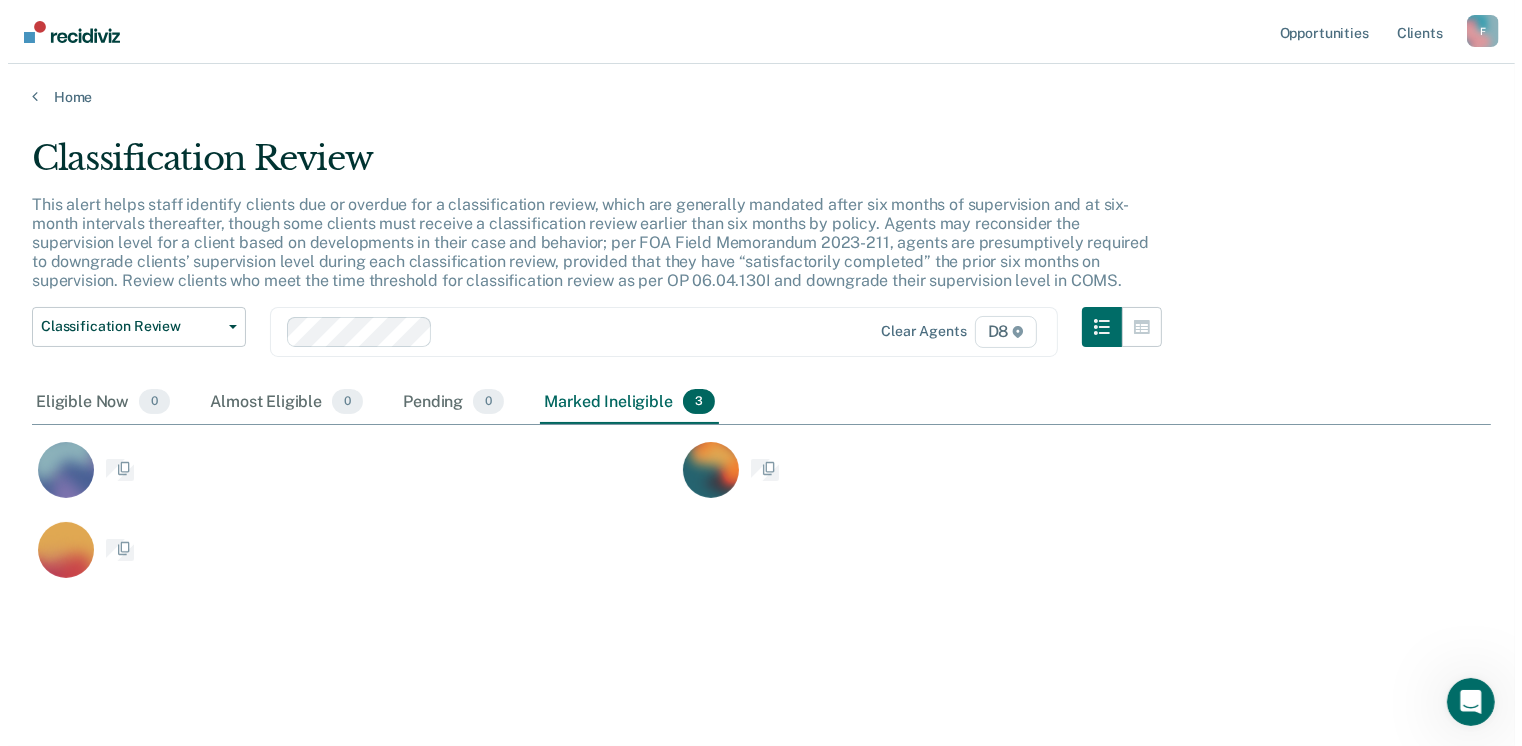 scroll, scrollTop: 0, scrollLeft: 0, axis: both 